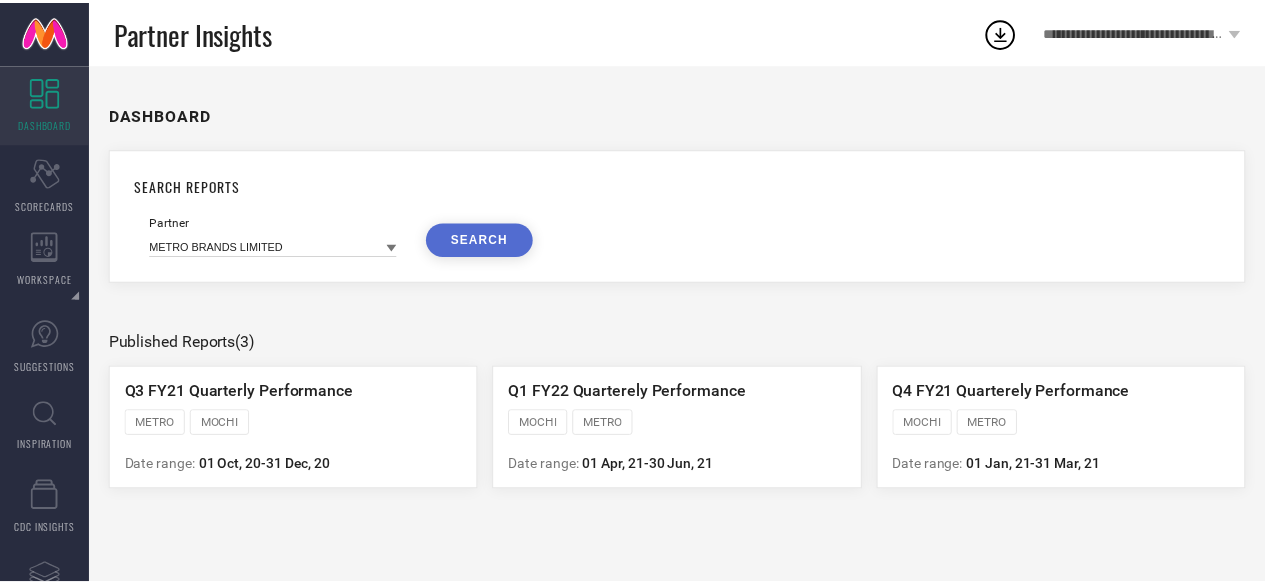 scroll, scrollTop: 0, scrollLeft: 0, axis: both 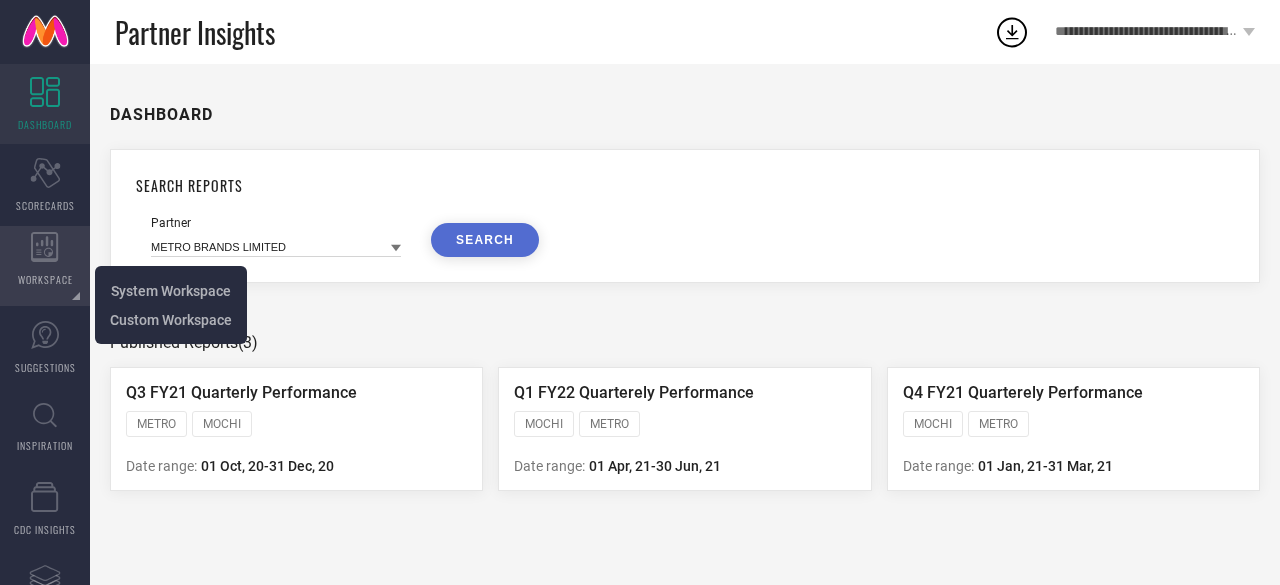 click on "WORKSPACE" at bounding box center [45, 266] 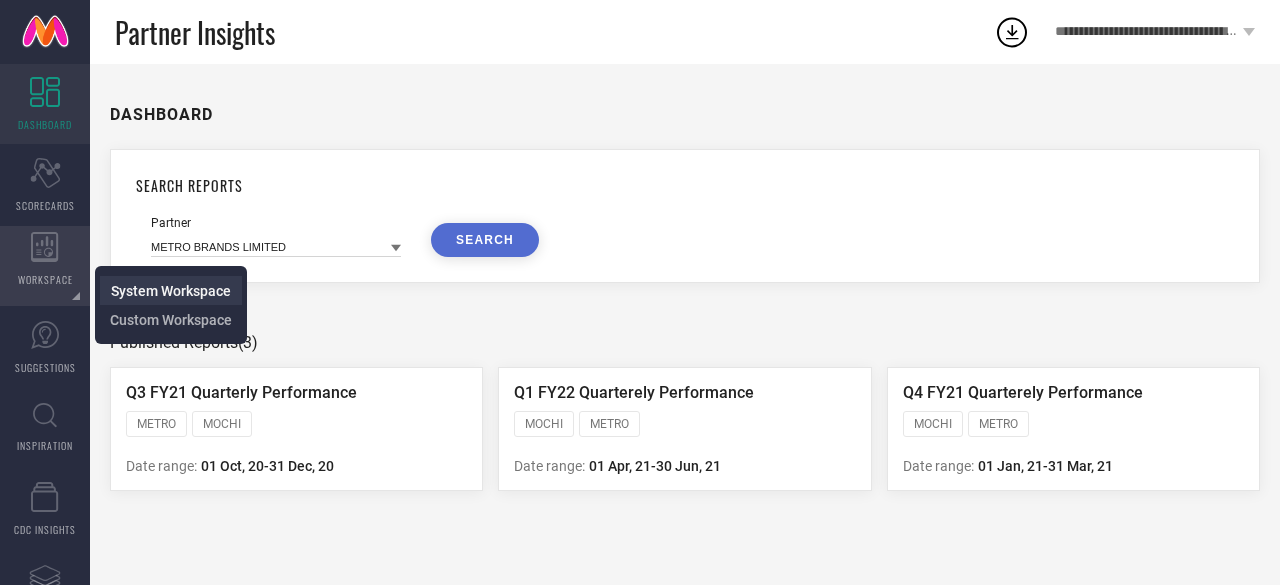 click on "System Workspace" at bounding box center (171, 291) 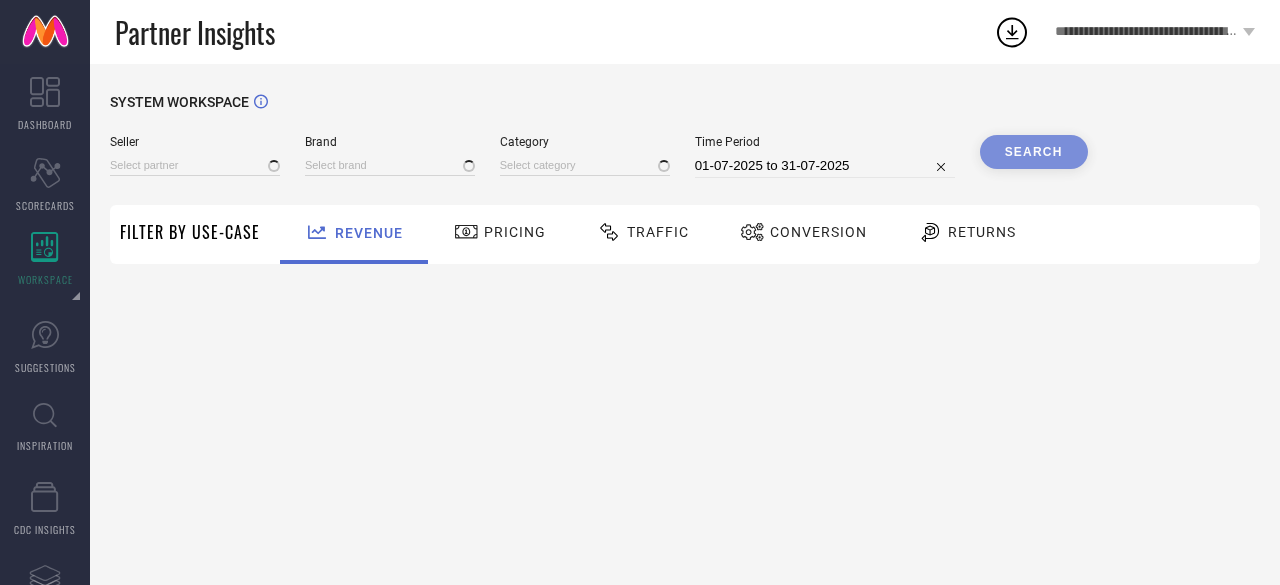 type on "All" 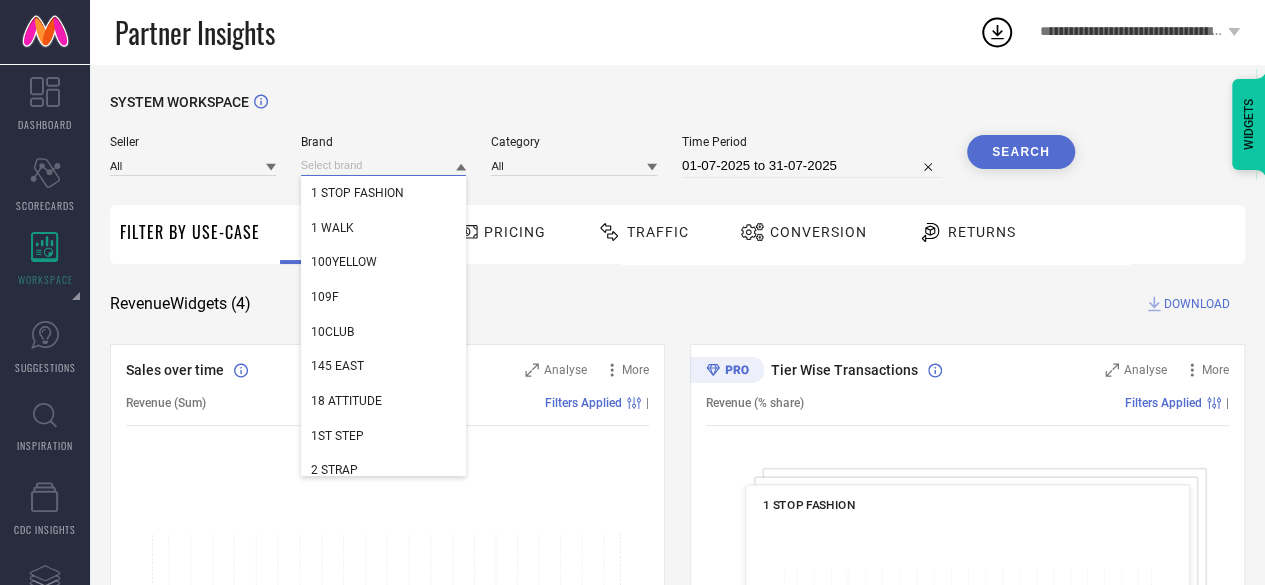 click at bounding box center (384, 165) 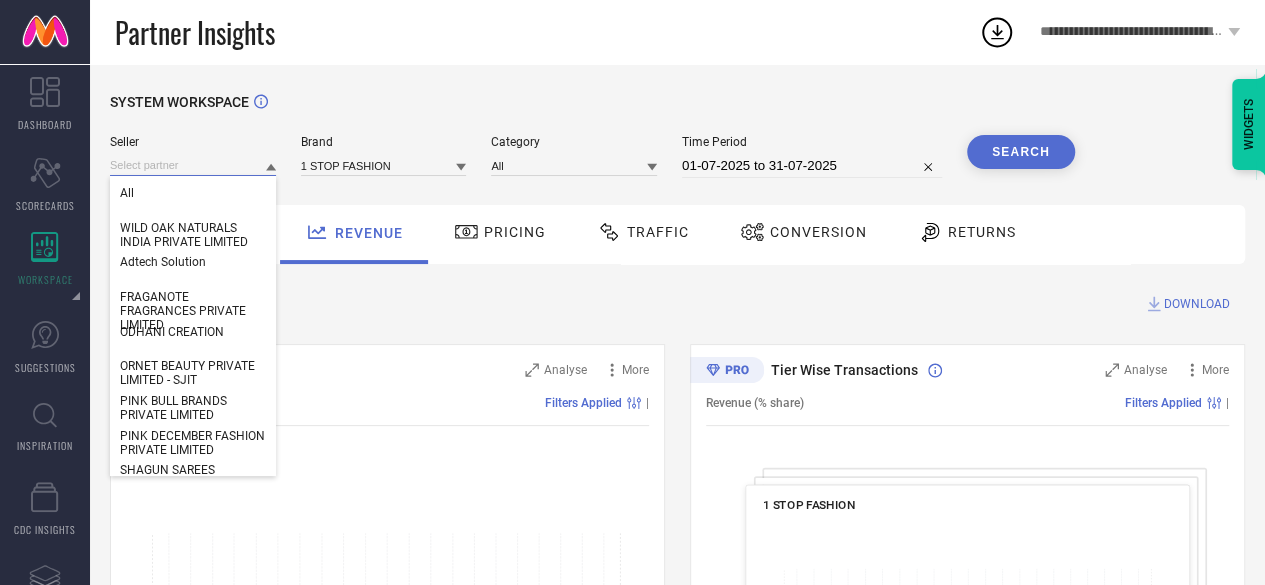click at bounding box center (193, 165) 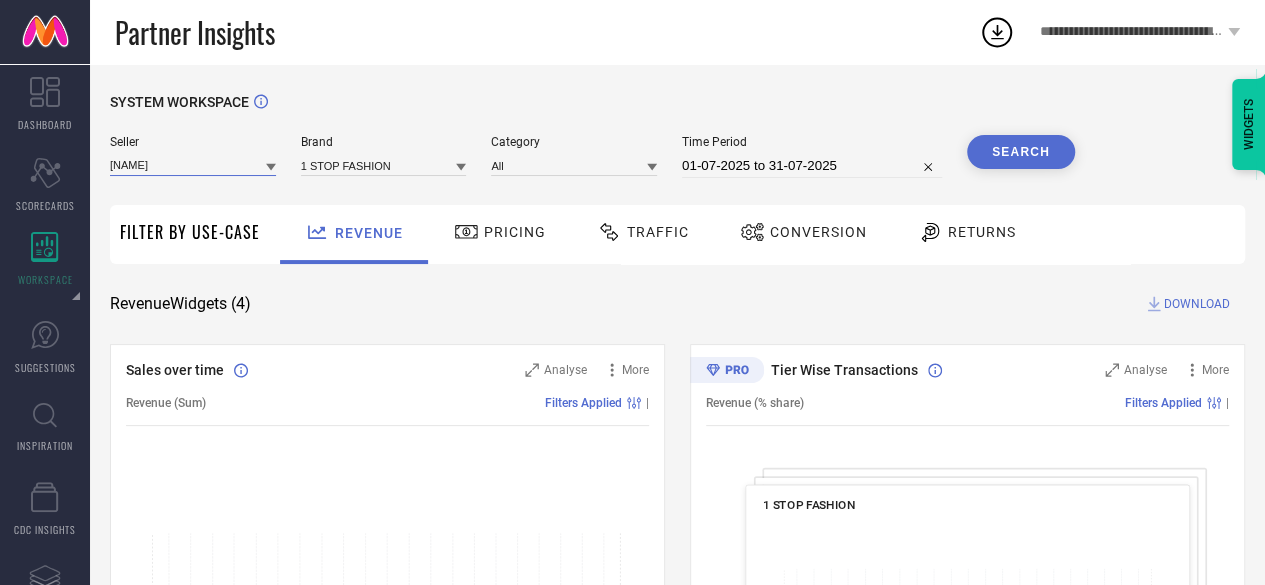 type on "e" 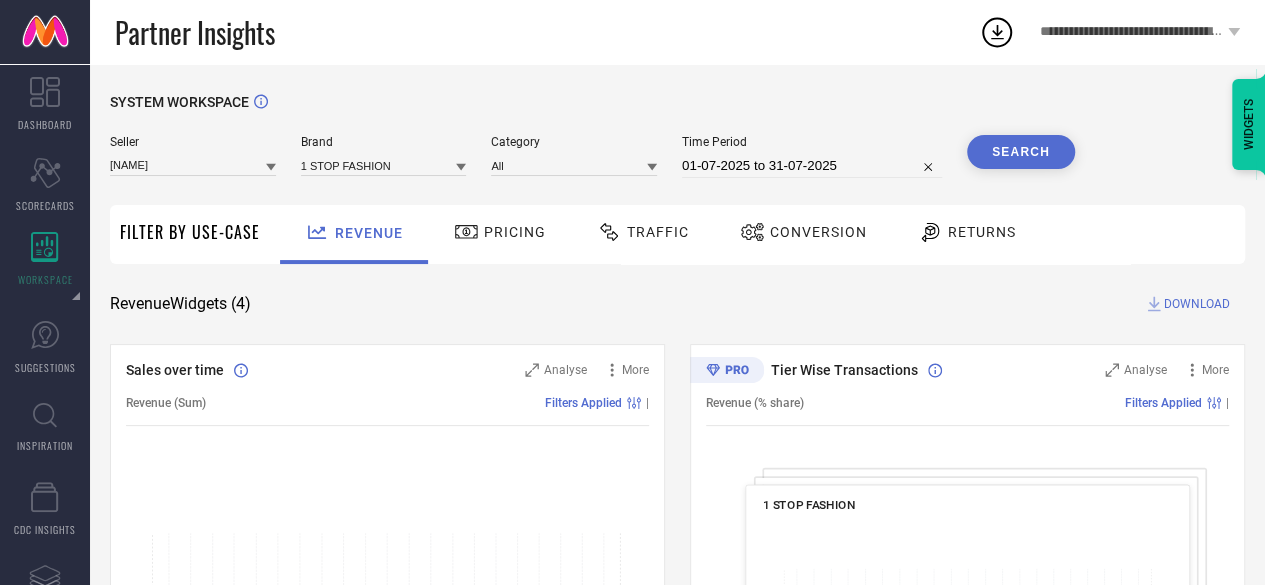 click 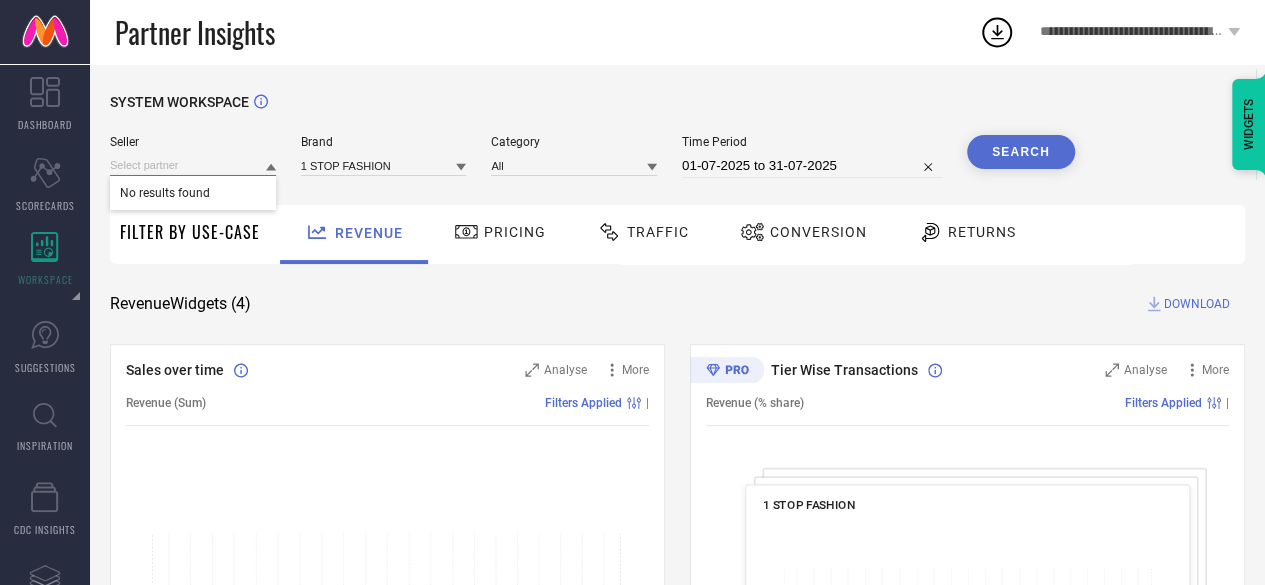 click at bounding box center (193, 165) 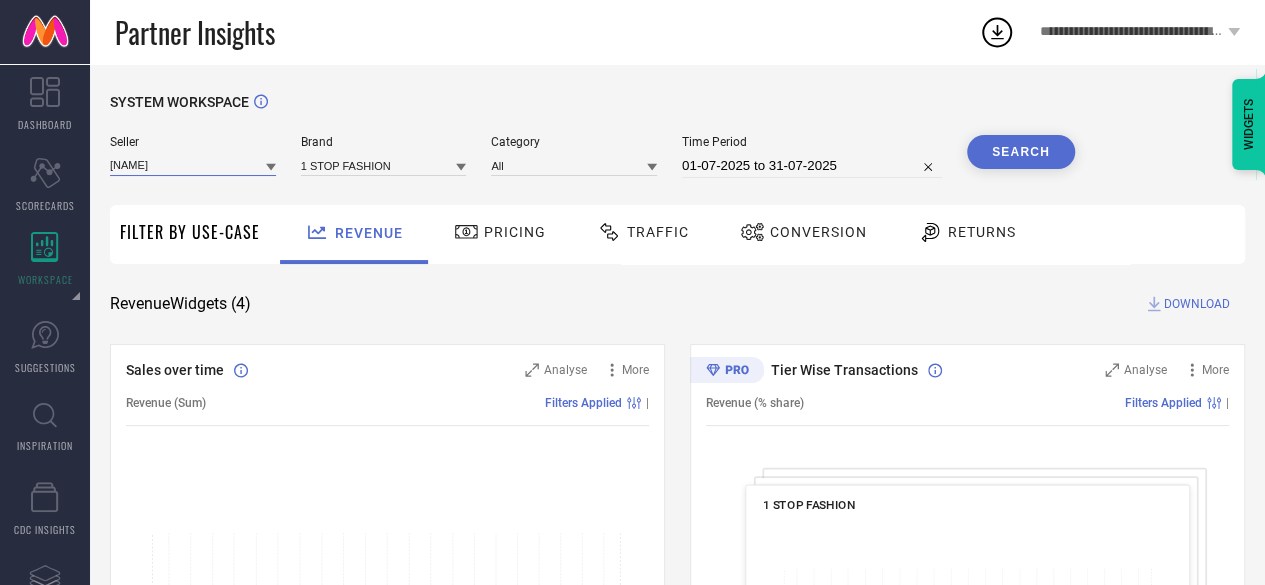 type on "[NAME]" 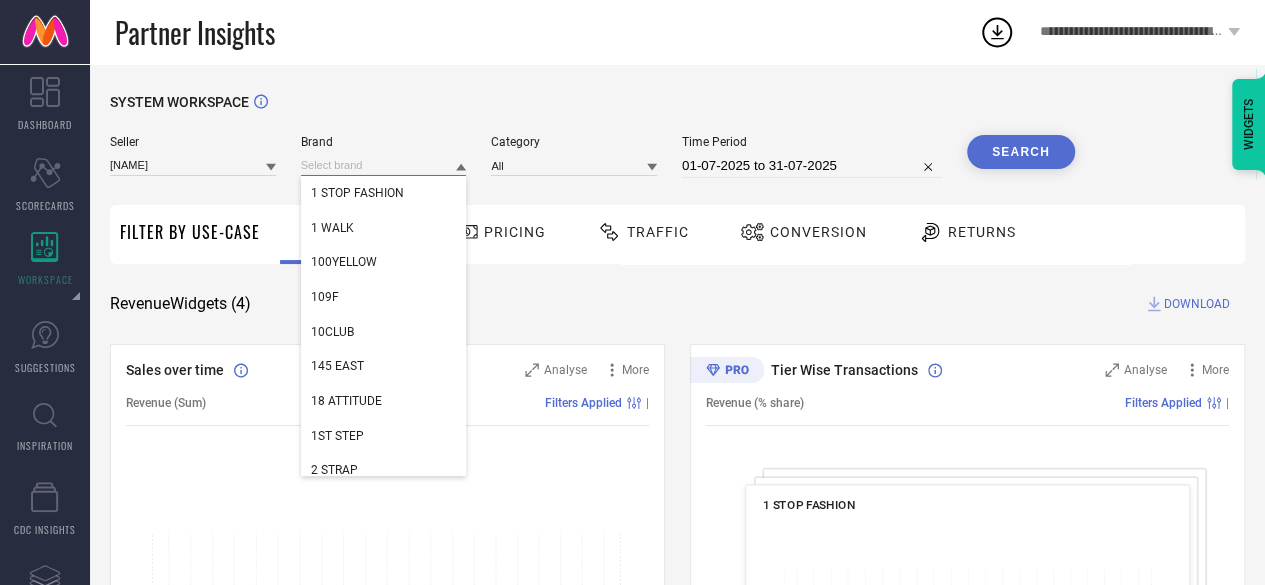 click at bounding box center (384, 165) 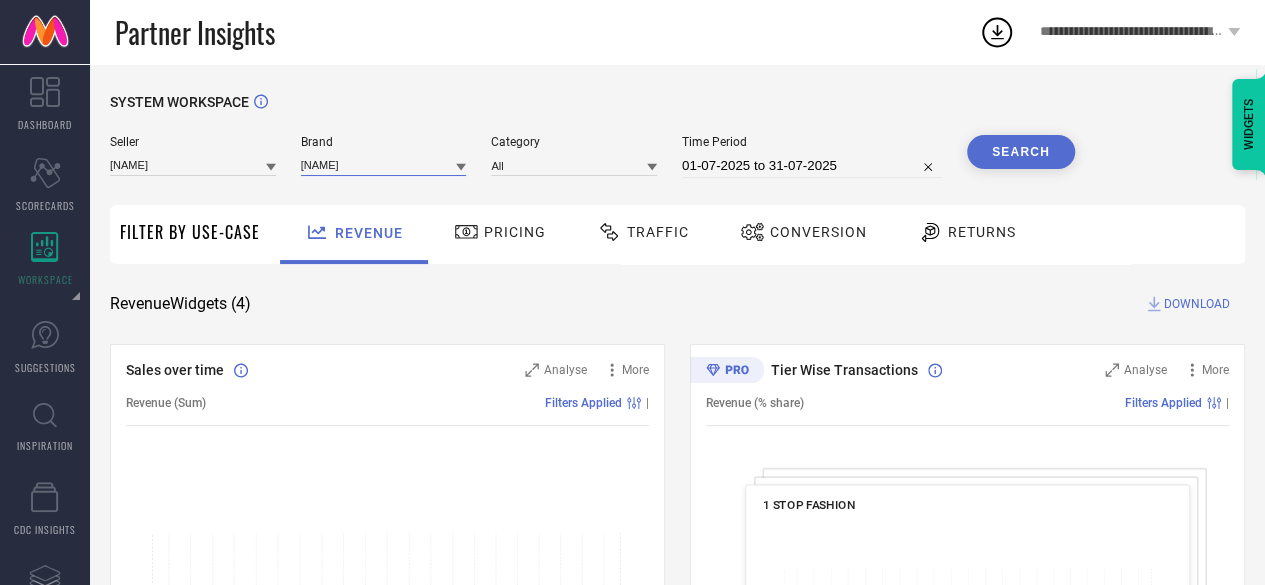 type on "[NAME]" 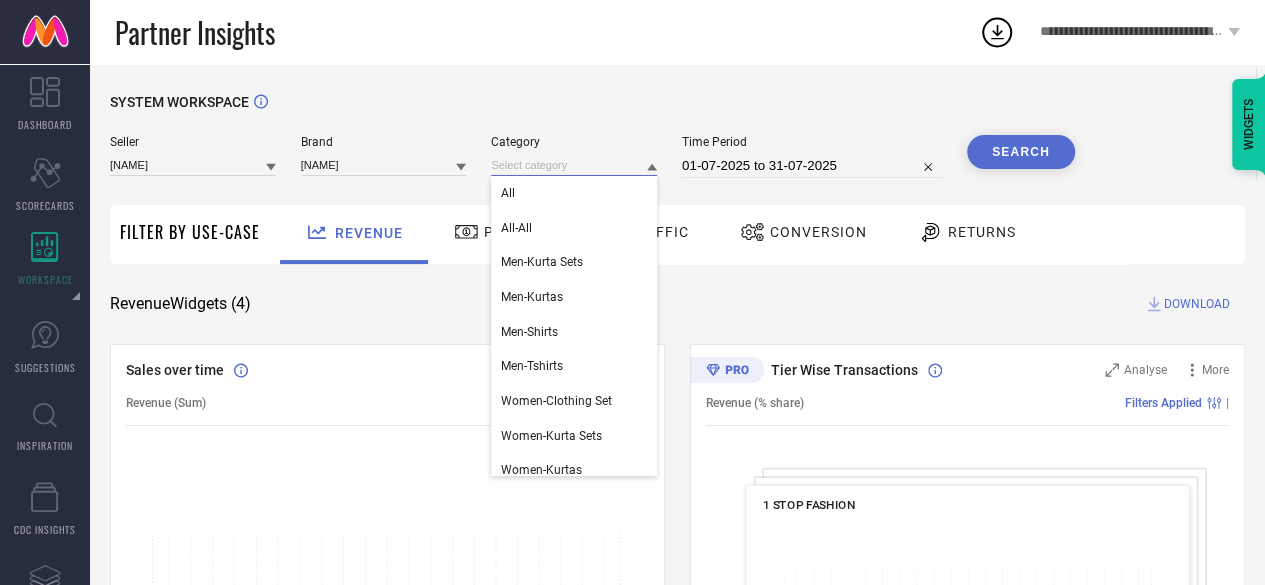click at bounding box center (574, 165) 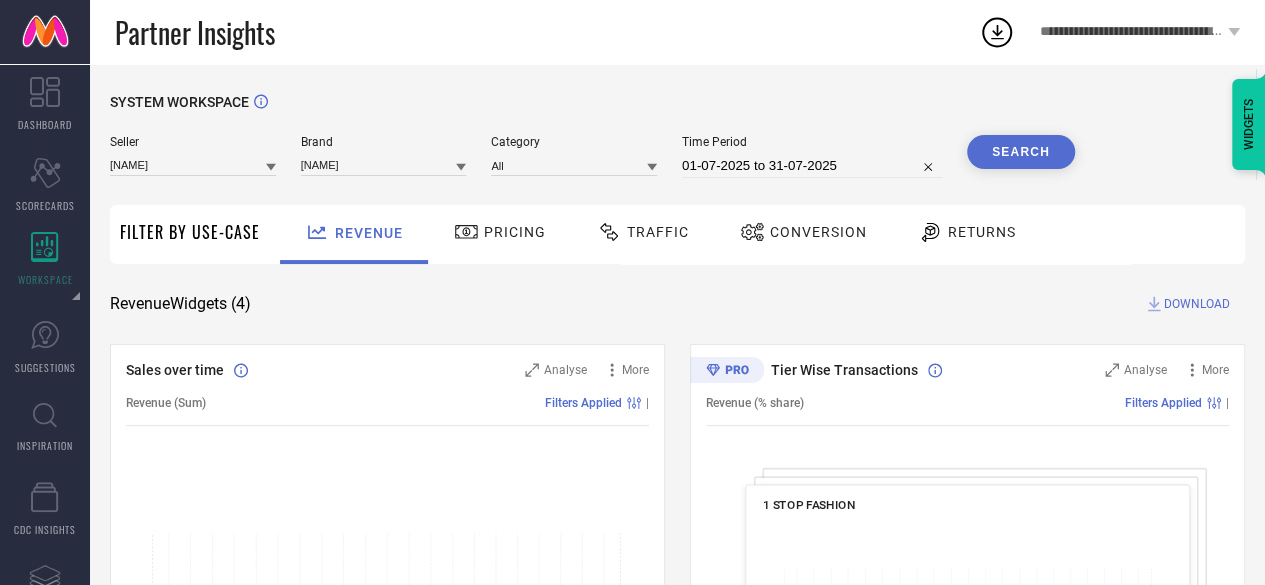 click on "Seller [NAME] Brand [NAME] Category All Time Period 01-07-2025 to 31-07-2025 Search" at bounding box center (592, 165) 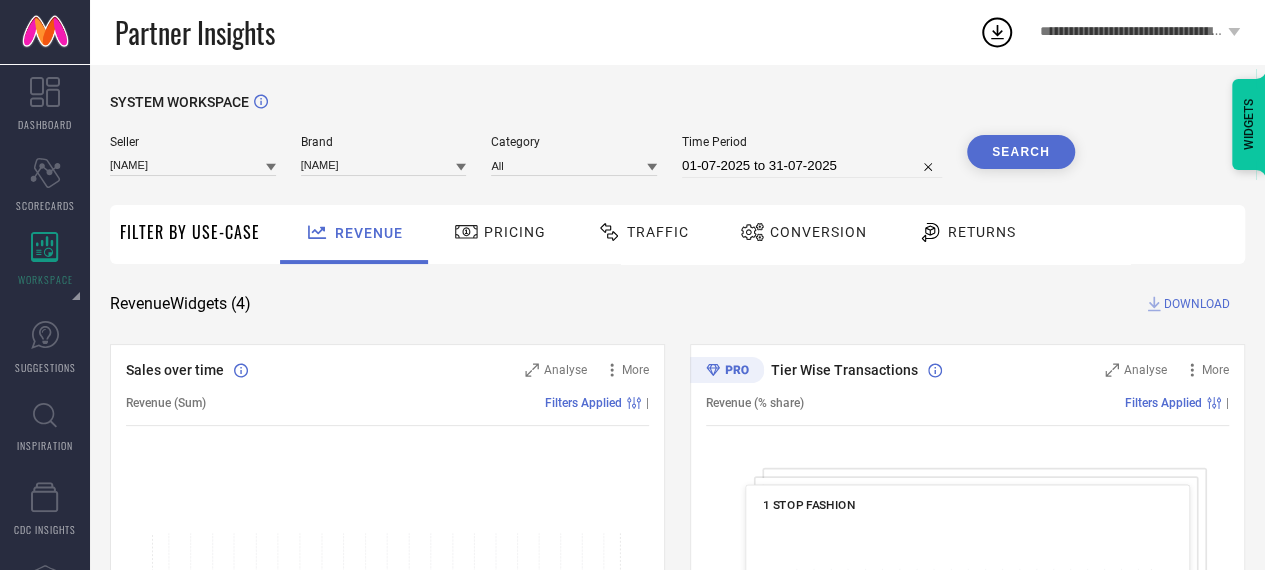 click on "01-07-2025 to 31-07-2025" at bounding box center [812, 166] 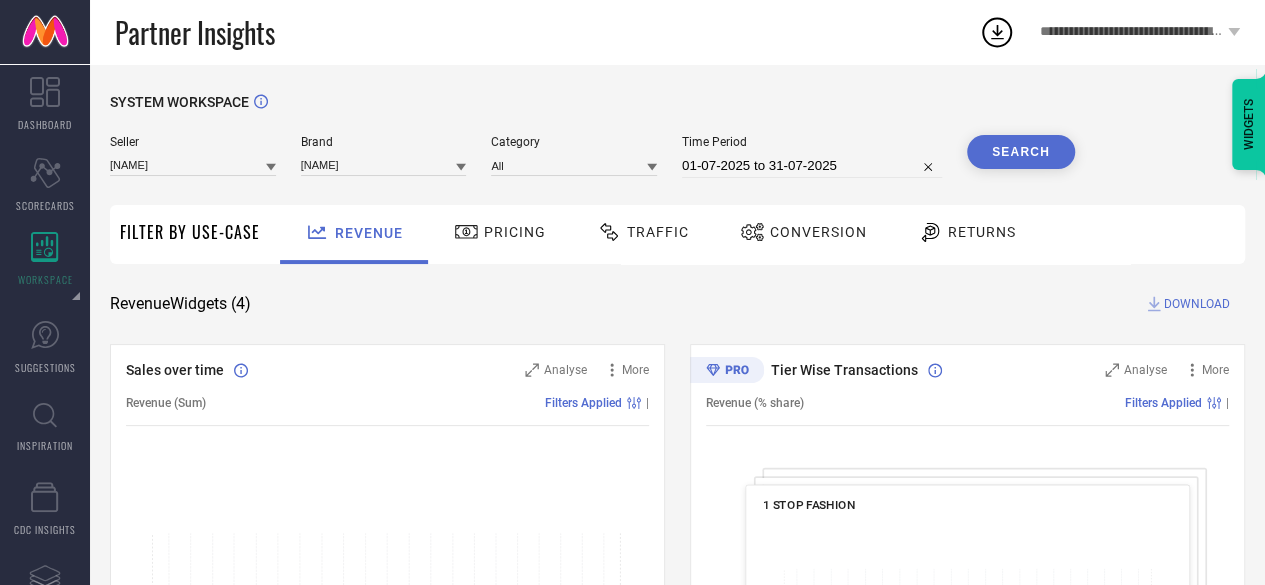 click on "Search" at bounding box center [1021, 152] 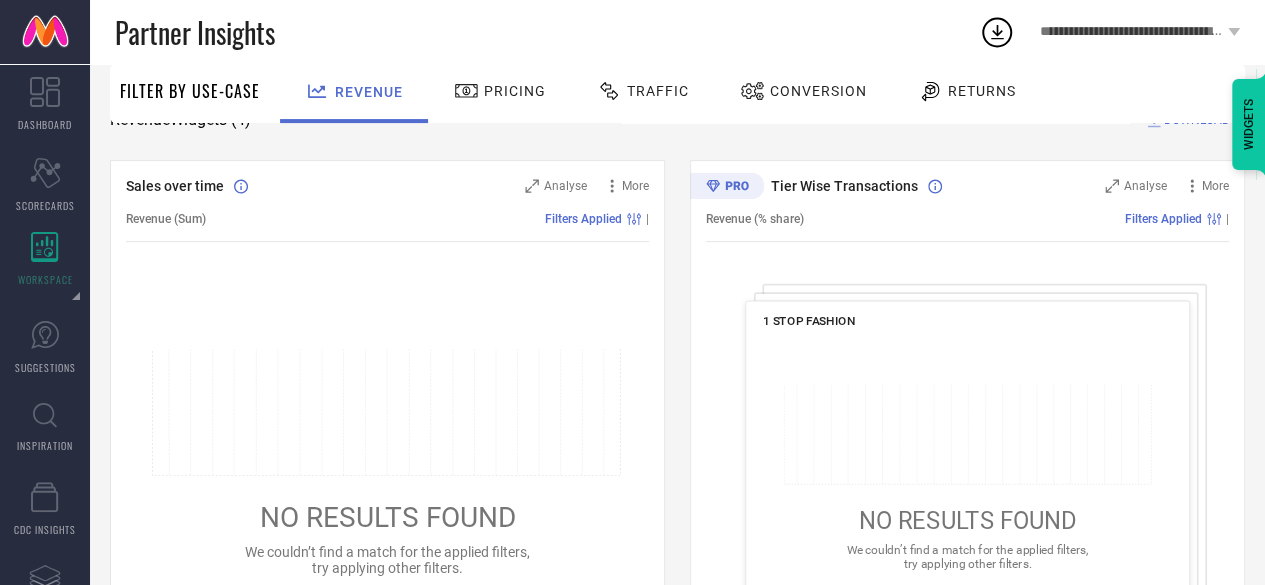 scroll, scrollTop: 0, scrollLeft: 0, axis: both 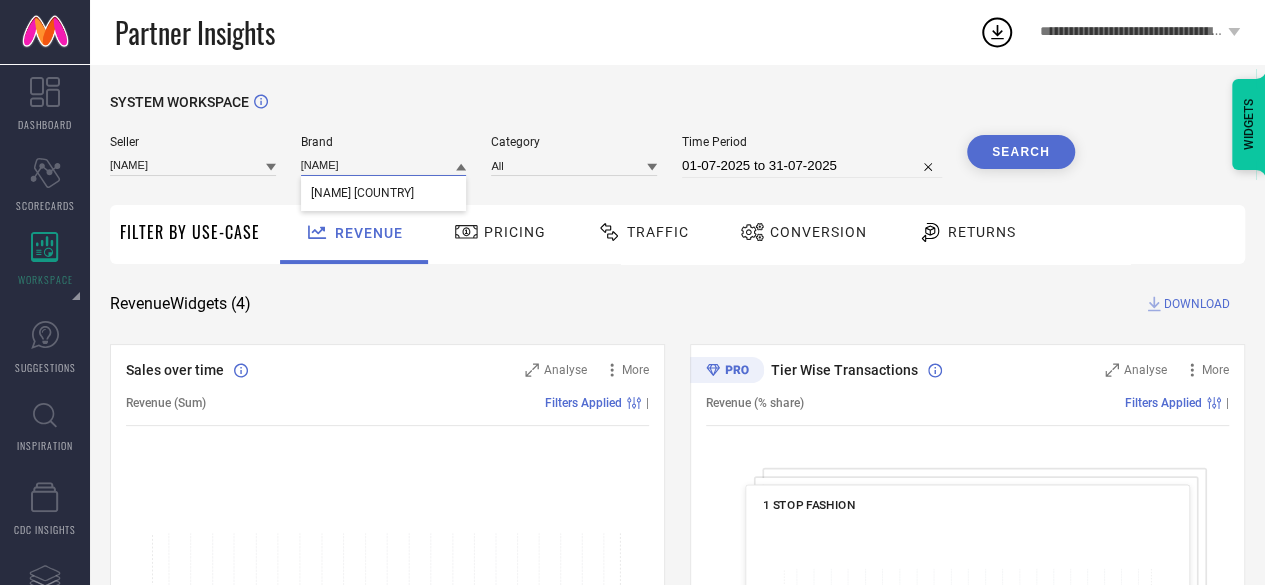 type 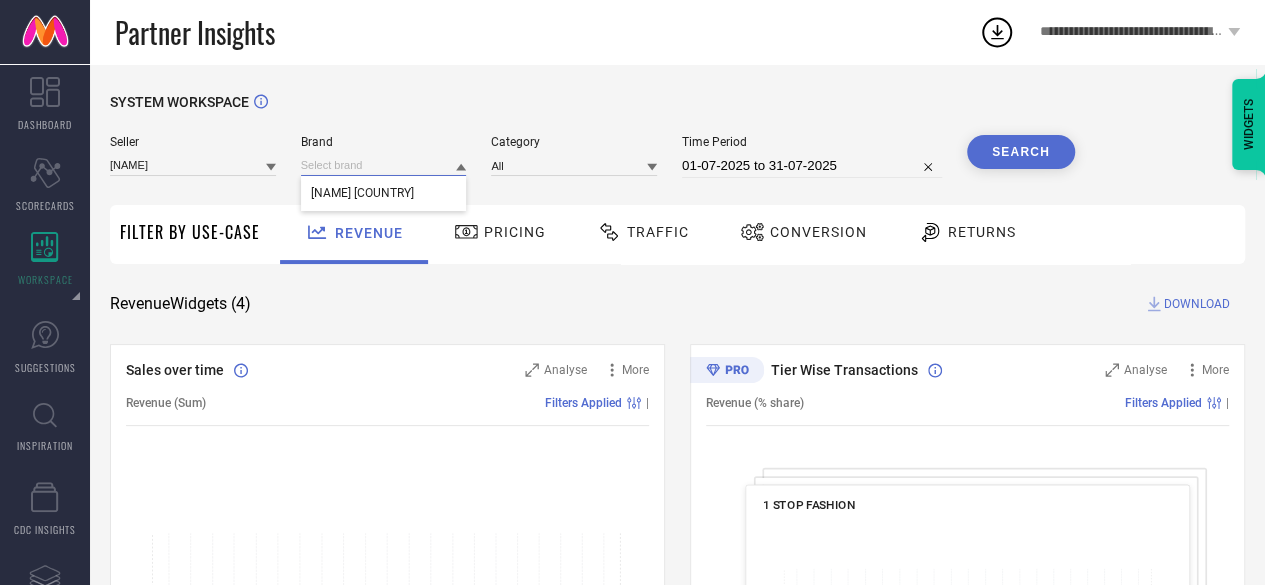 click at bounding box center (384, 165) 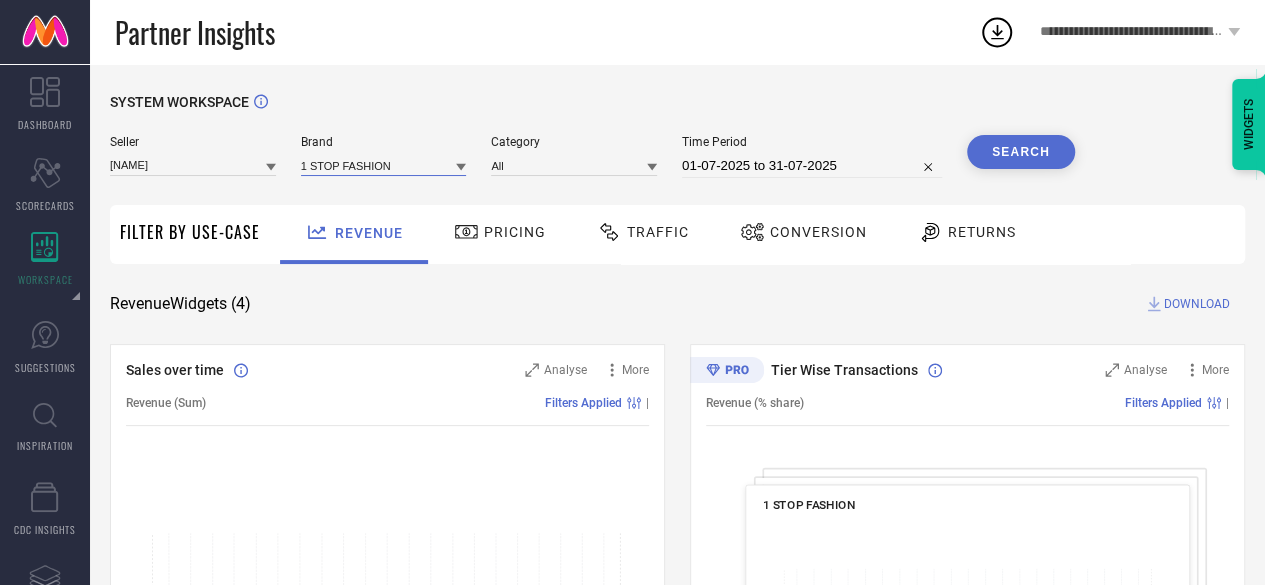 click at bounding box center (384, 165) 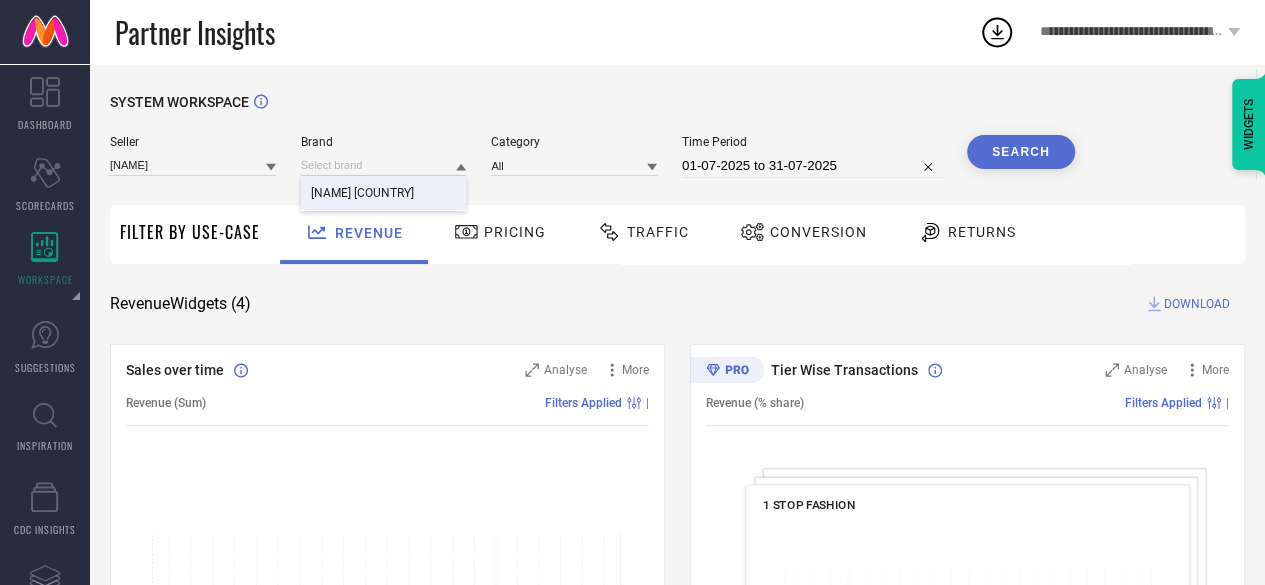 click on "[NAME] [COUNTRY]" at bounding box center [384, 193] 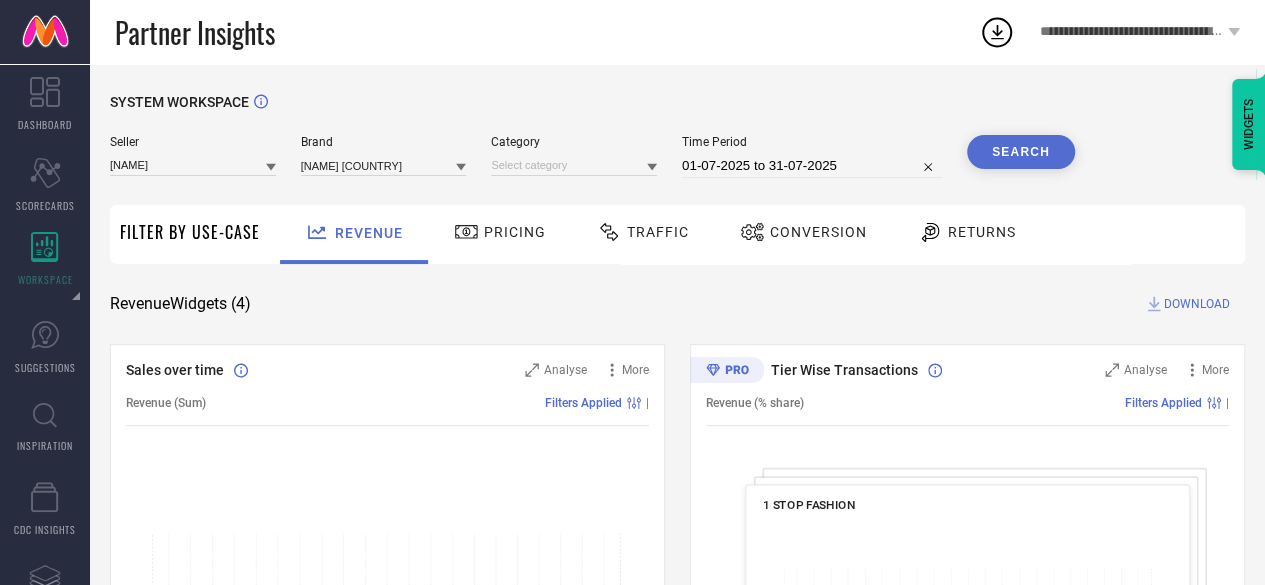click on "Search" at bounding box center (1021, 152) 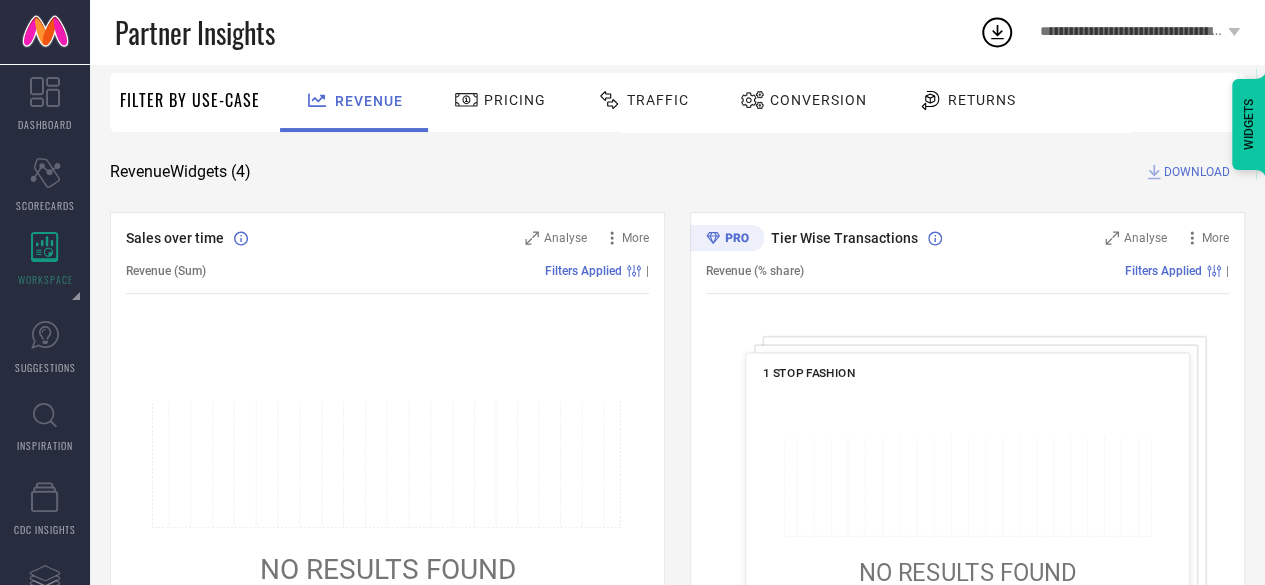 scroll, scrollTop: 0, scrollLeft: 0, axis: both 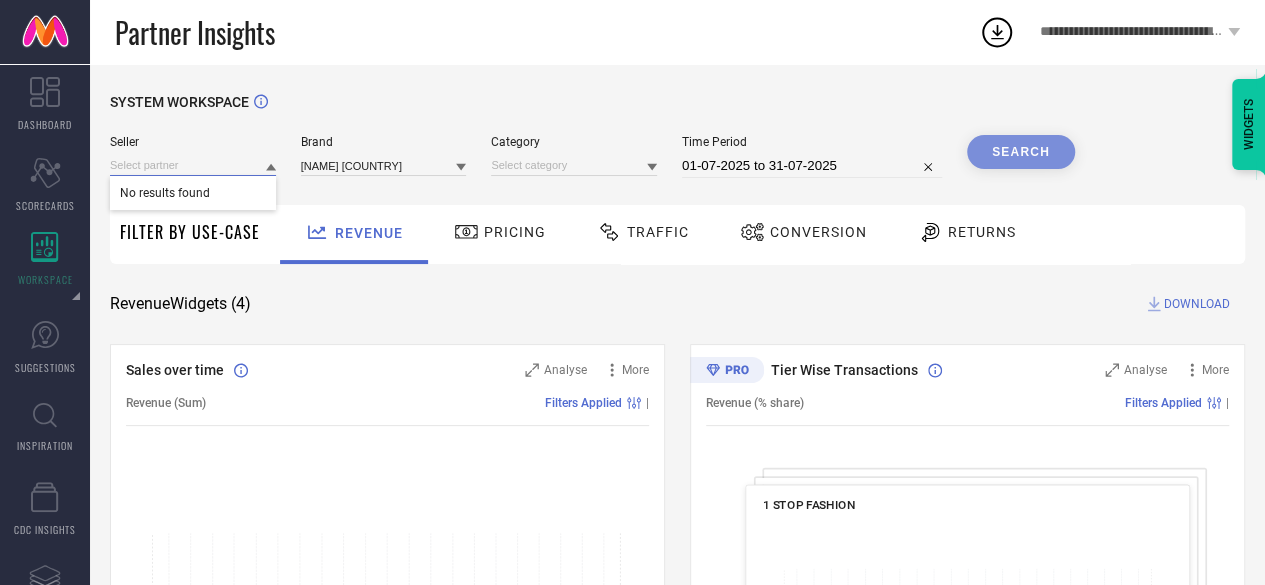 click at bounding box center [193, 165] 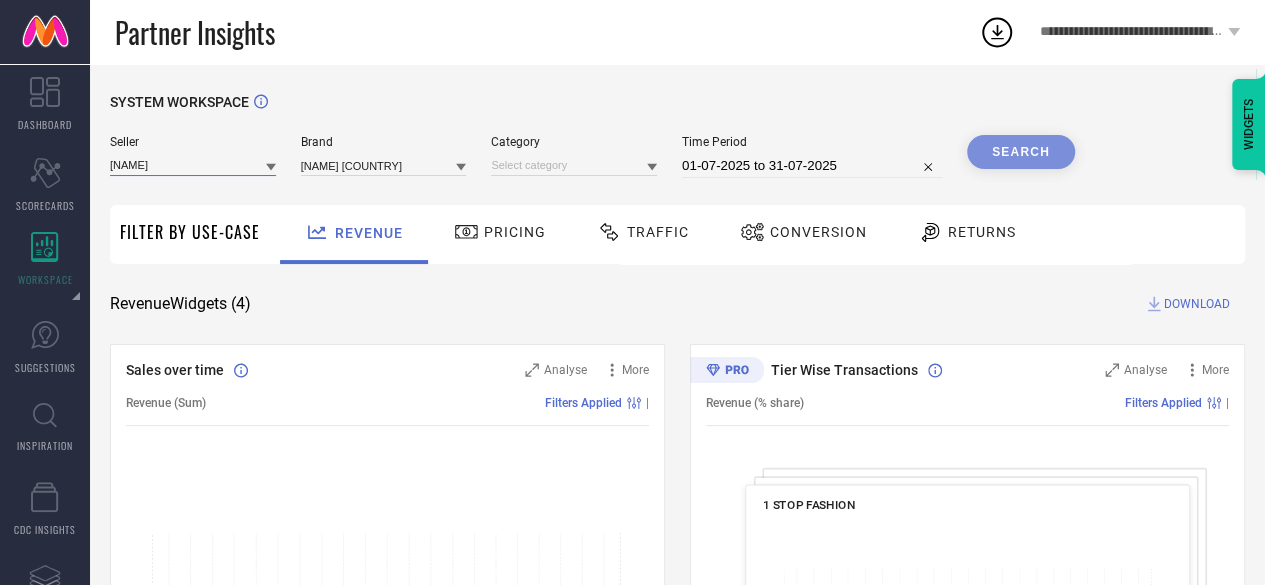 type on "m" 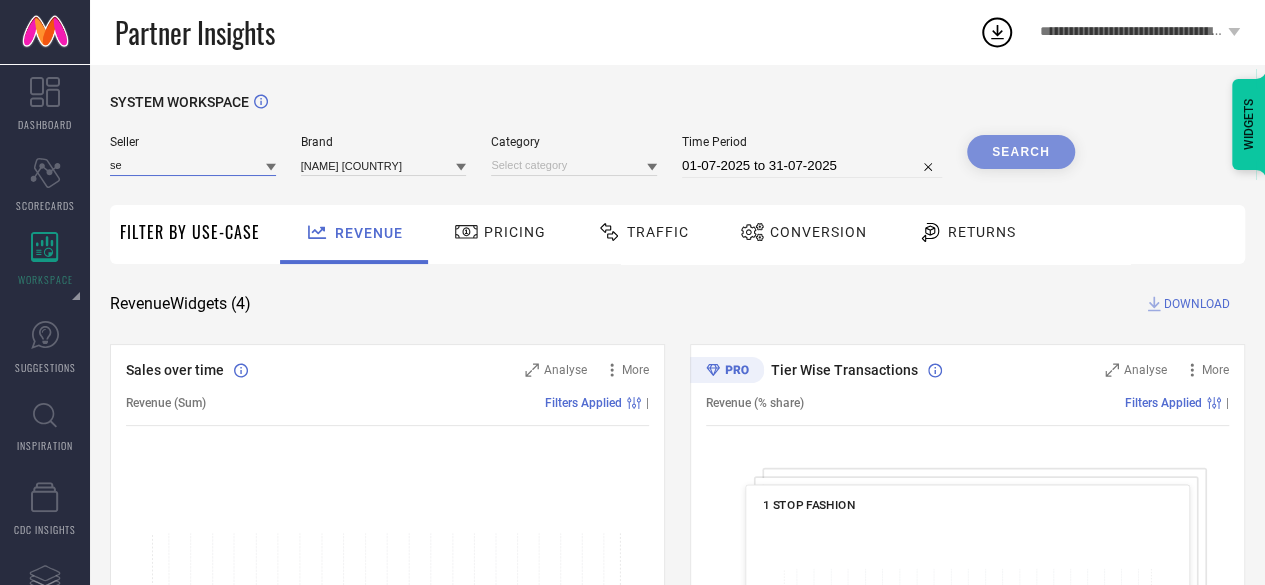 type on "s" 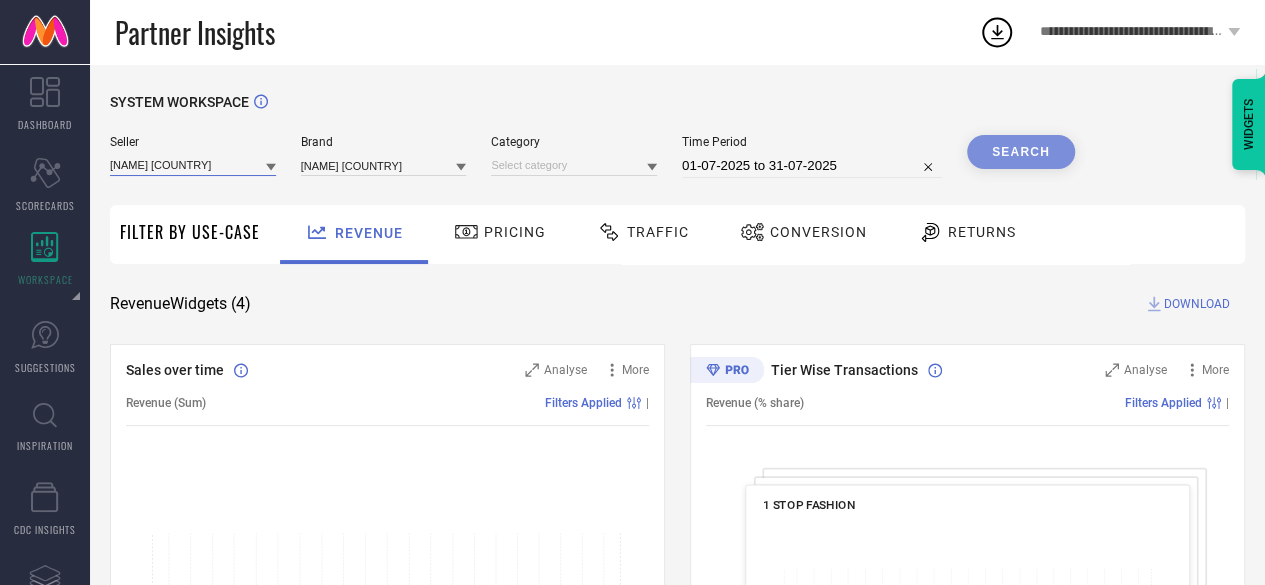 type on "[NAME] [COUNTRY]" 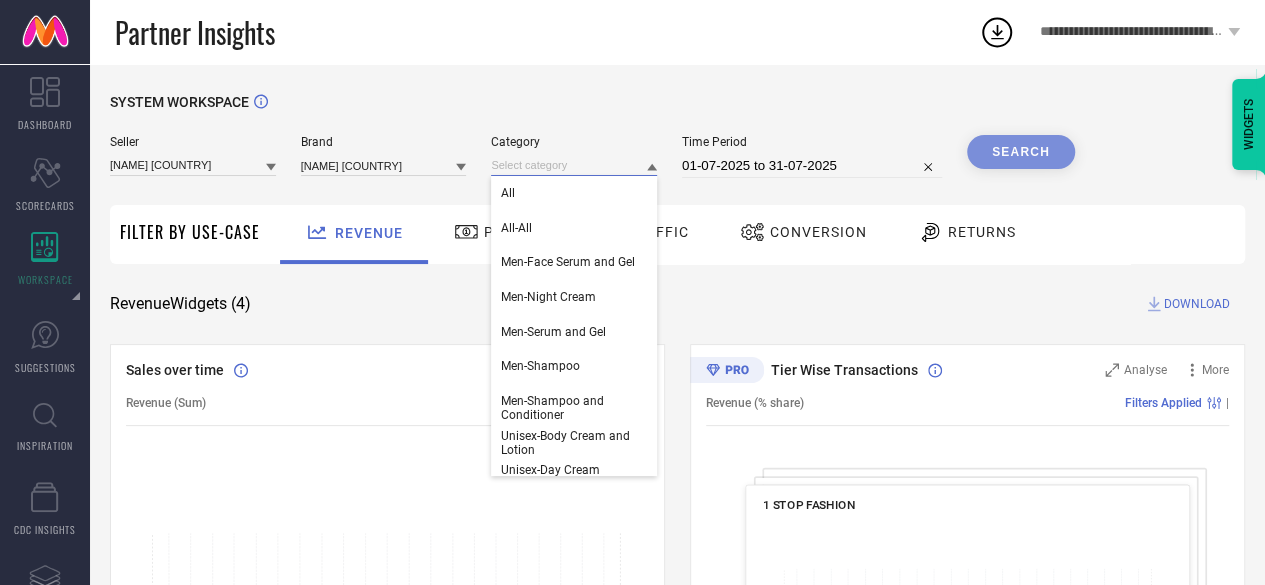 click at bounding box center (574, 165) 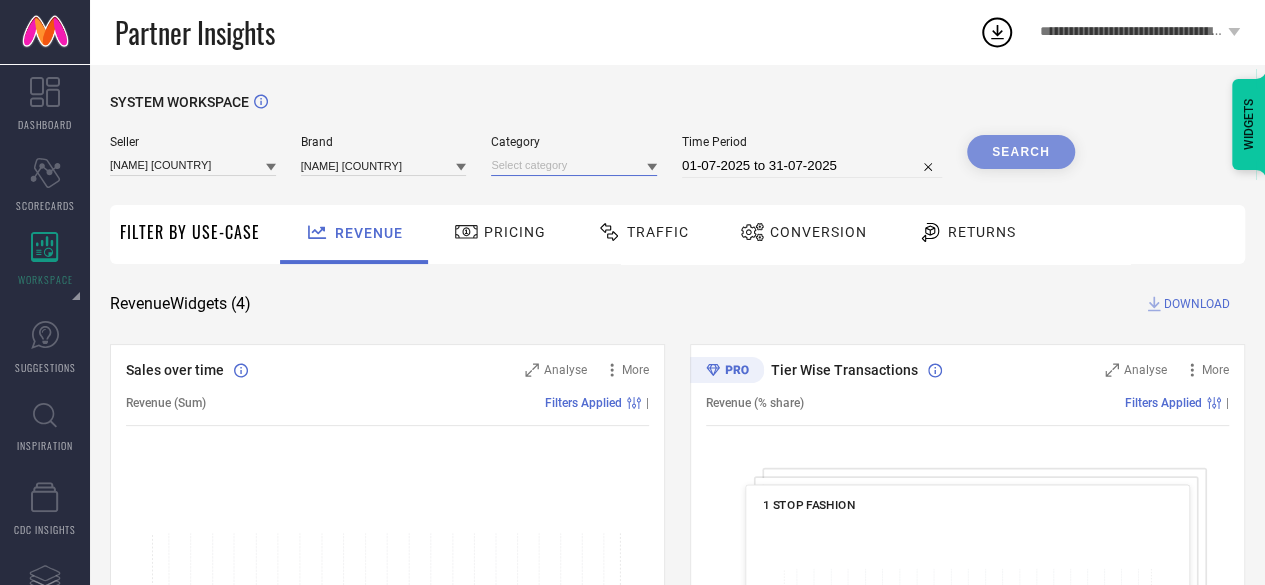 click at bounding box center (574, 165) 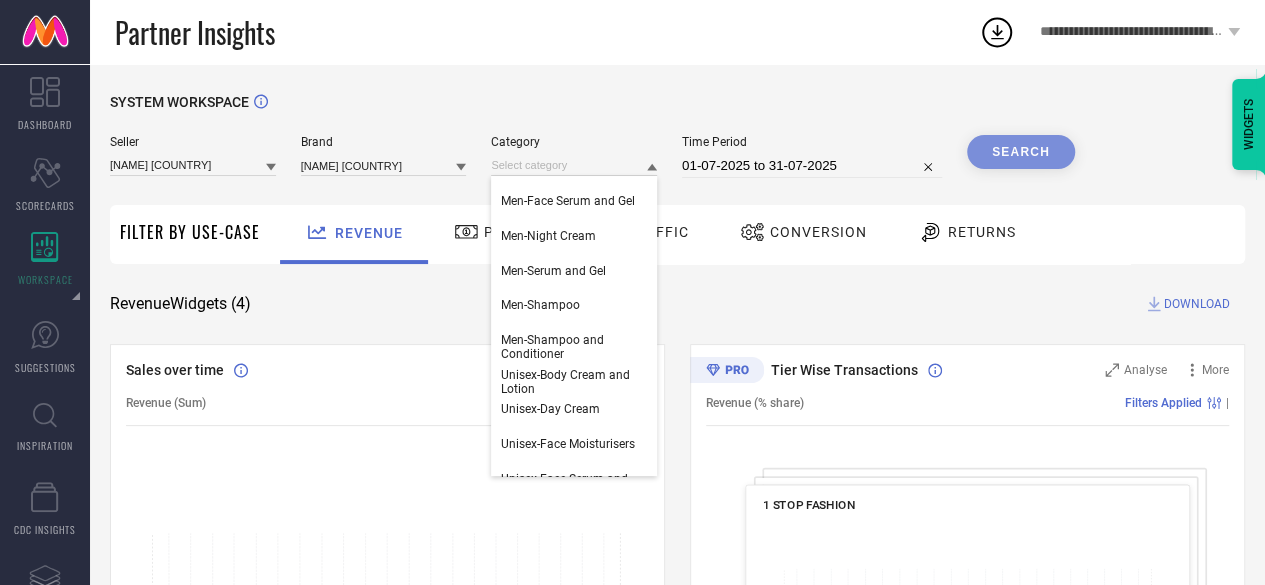 scroll, scrollTop: 0, scrollLeft: 0, axis: both 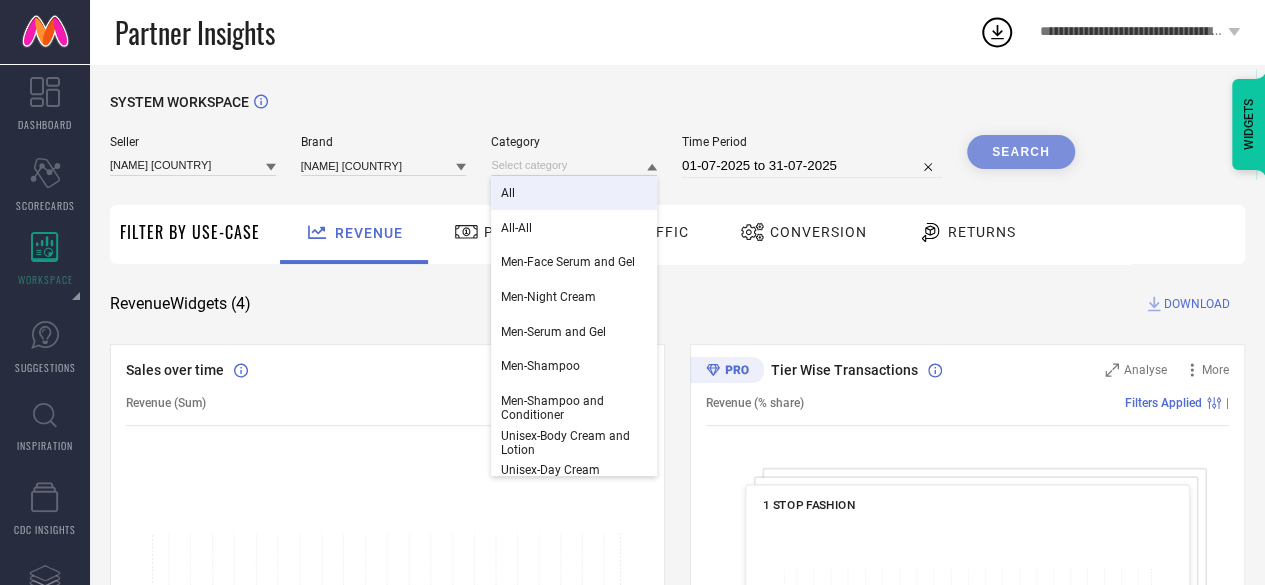 click on "All" at bounding box center [574, 193] 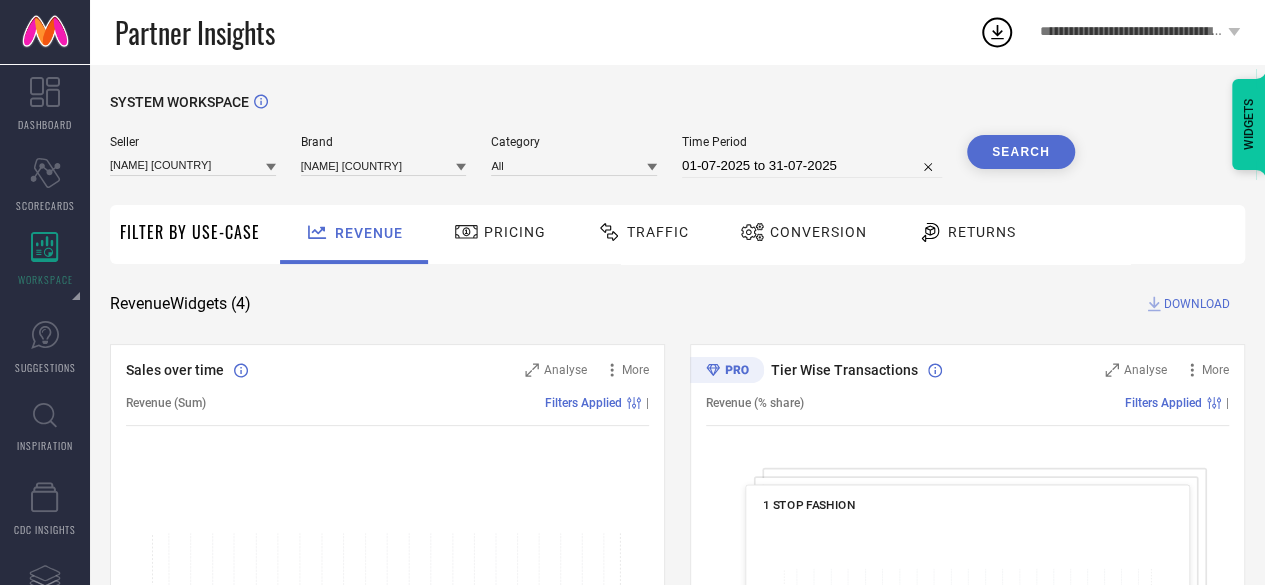 click on "Search" at bounding box center [1021, 152] 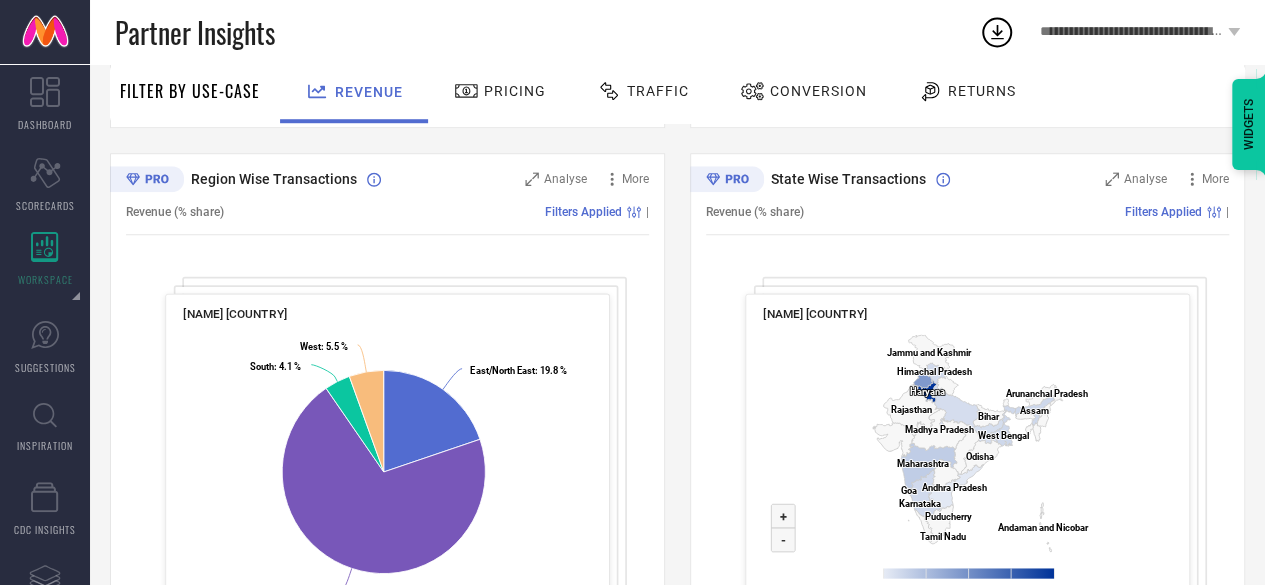 scroll, scrollTop: 720, scrollLeft: 0, axis: vertical 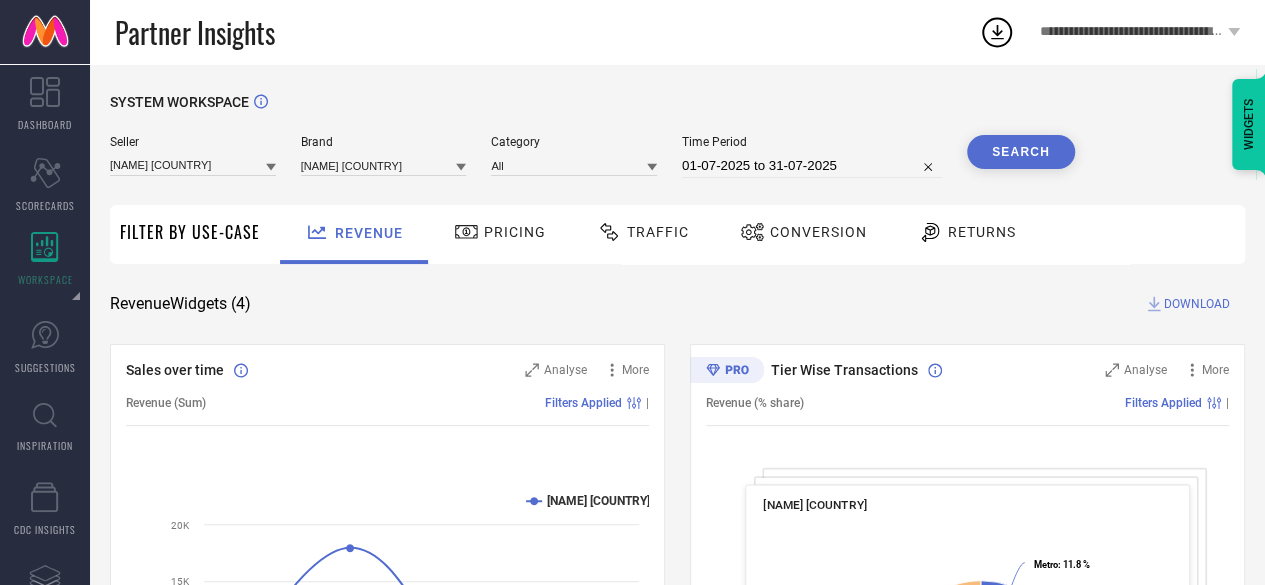 click on "Brand [NAME] [COUNTRY]" at bounding box center (384, 156) 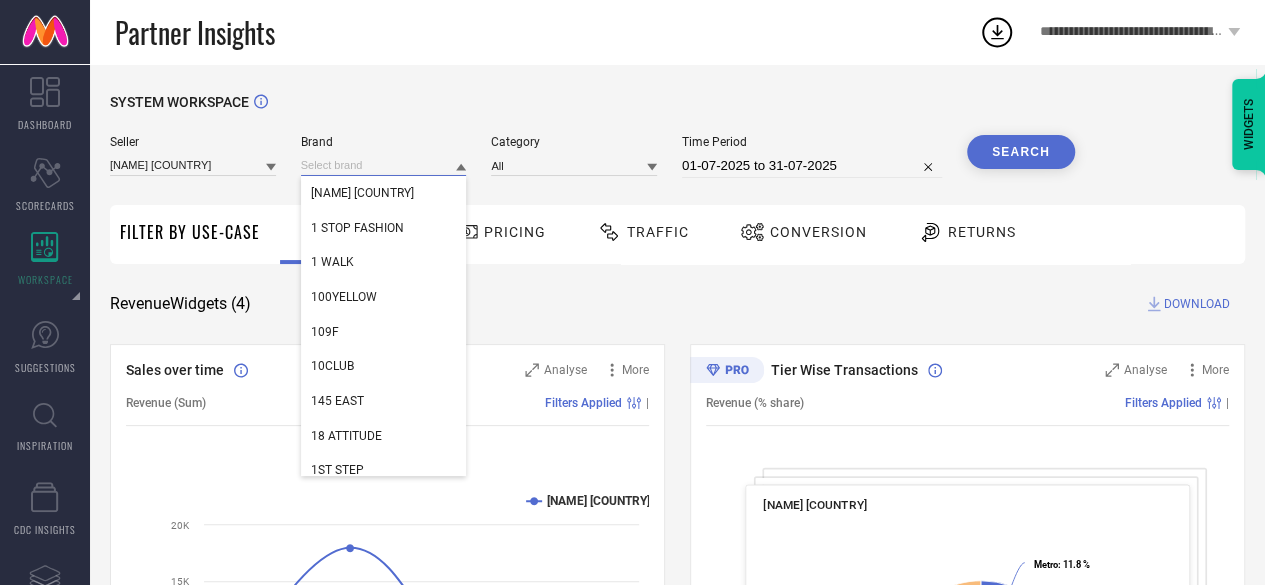 click at bounding box center (384, 165) 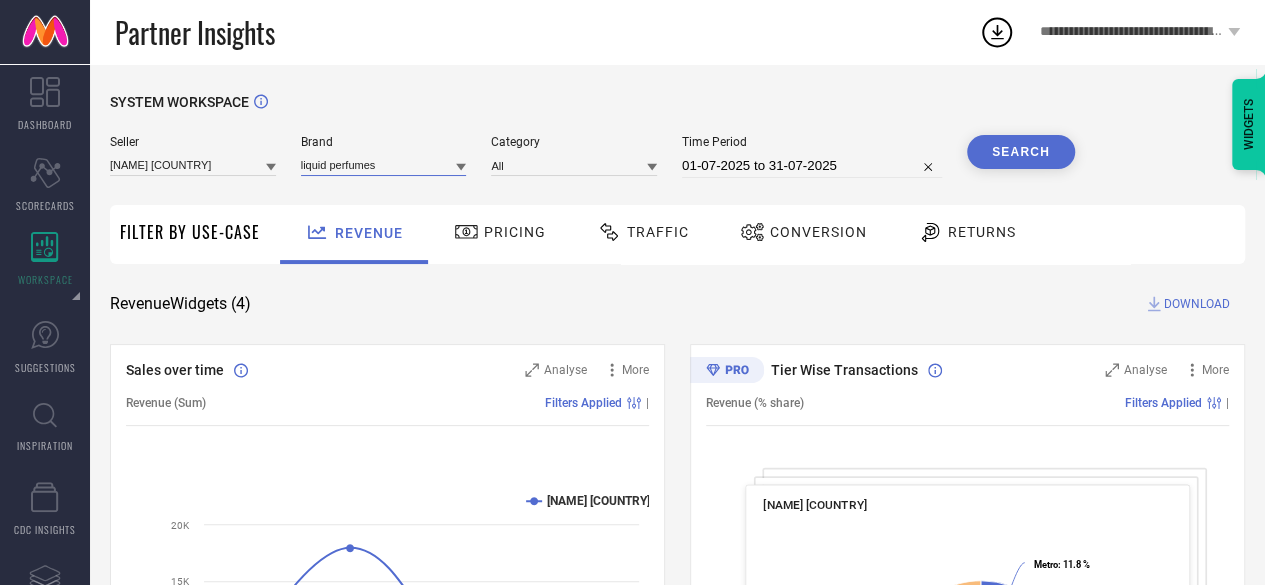 type on "liquid perfumes" 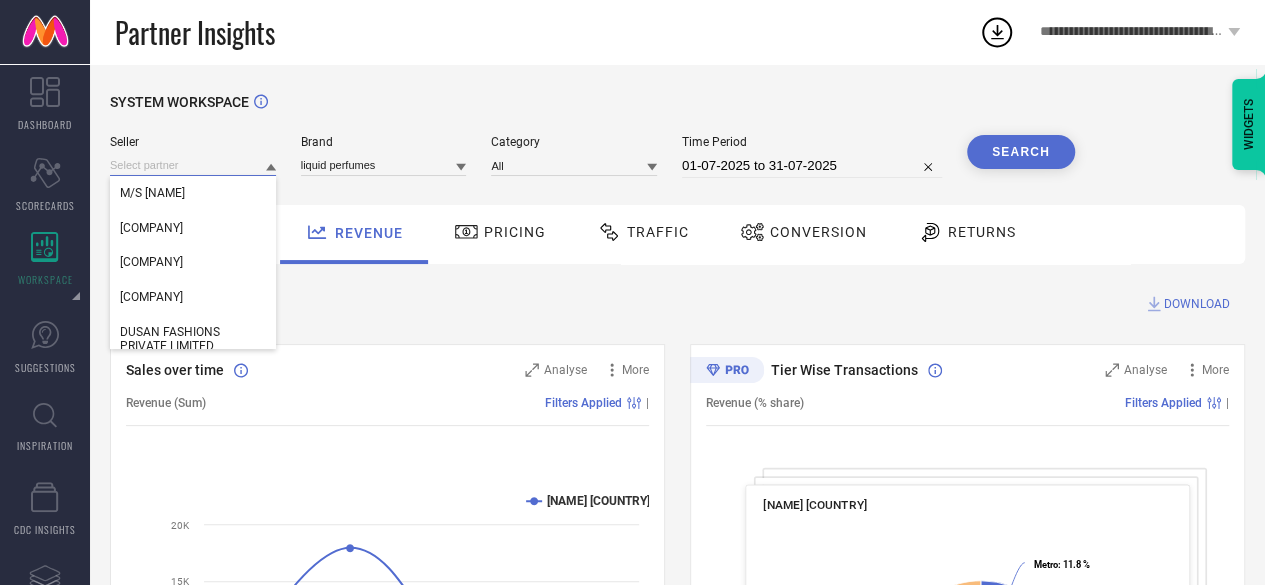 click on "M/S SUSAJJIT DECOR NAEUSA SILK CREATION RUSAN HEALTHCARE PVT LTD DUSALA INDIA PRIVATE LIMITED DUSAN FASHIONS PRIVATE LIMITED" at bounding box center (193, 165) 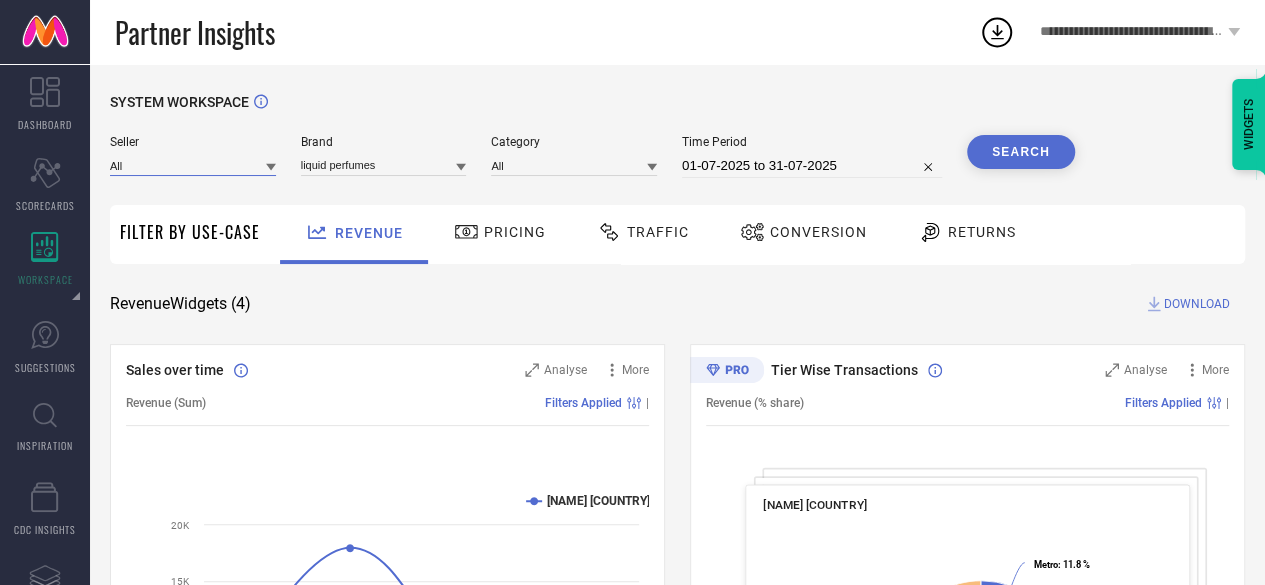 click at bounding box center (193, 165) 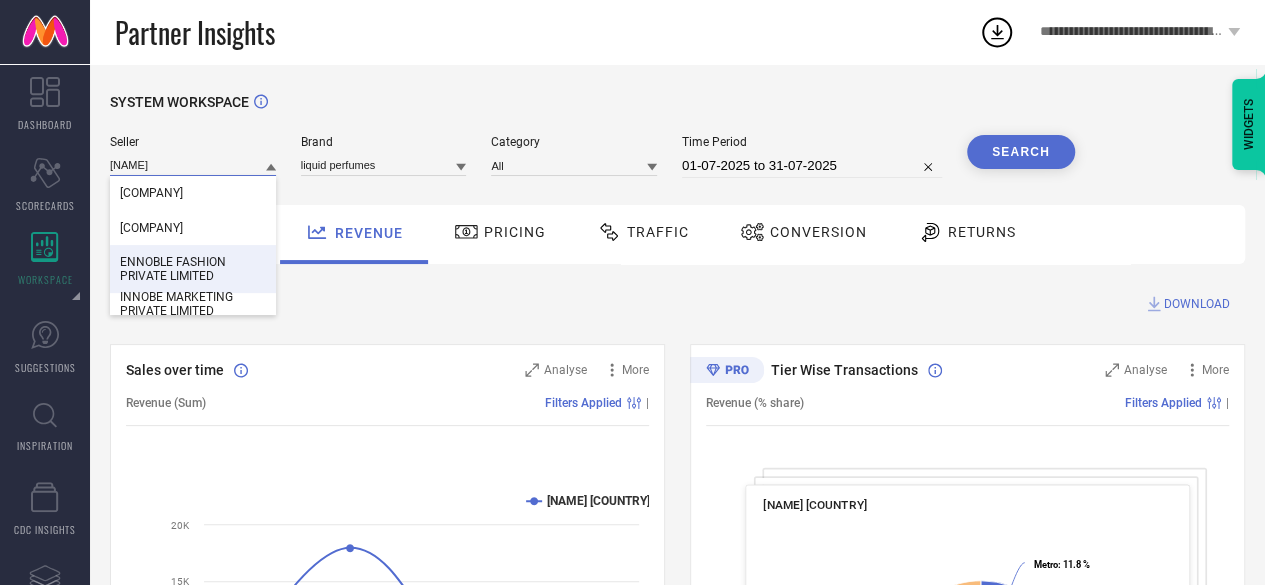 type on "[NAME]" 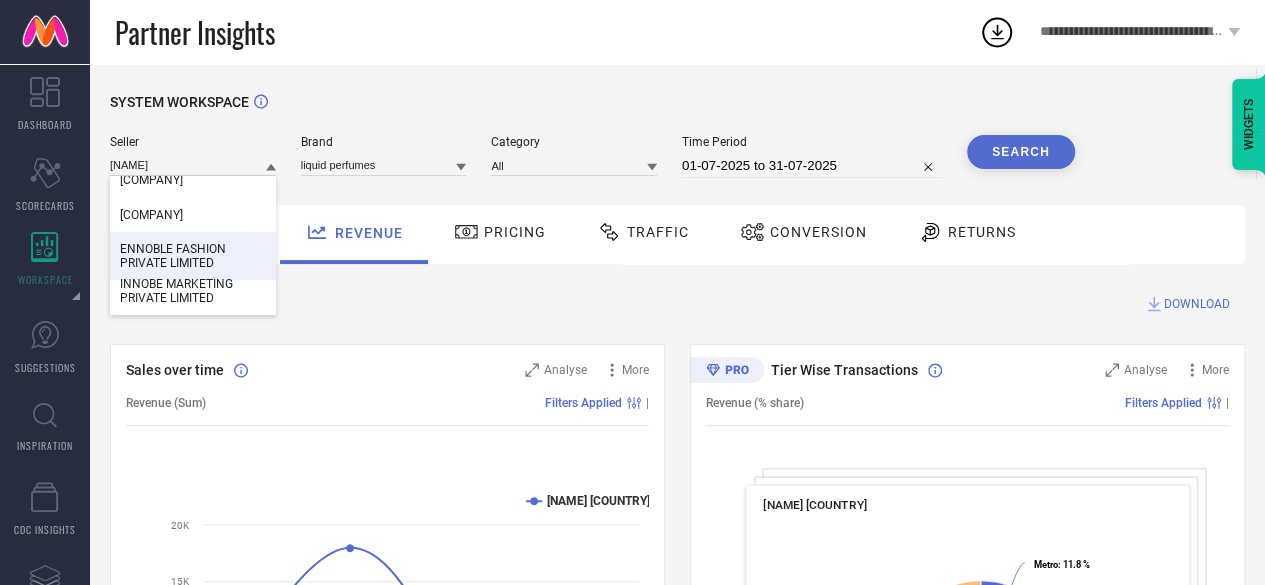 scroll, scrollTop: 0, scrollLeft: 0, axis: both 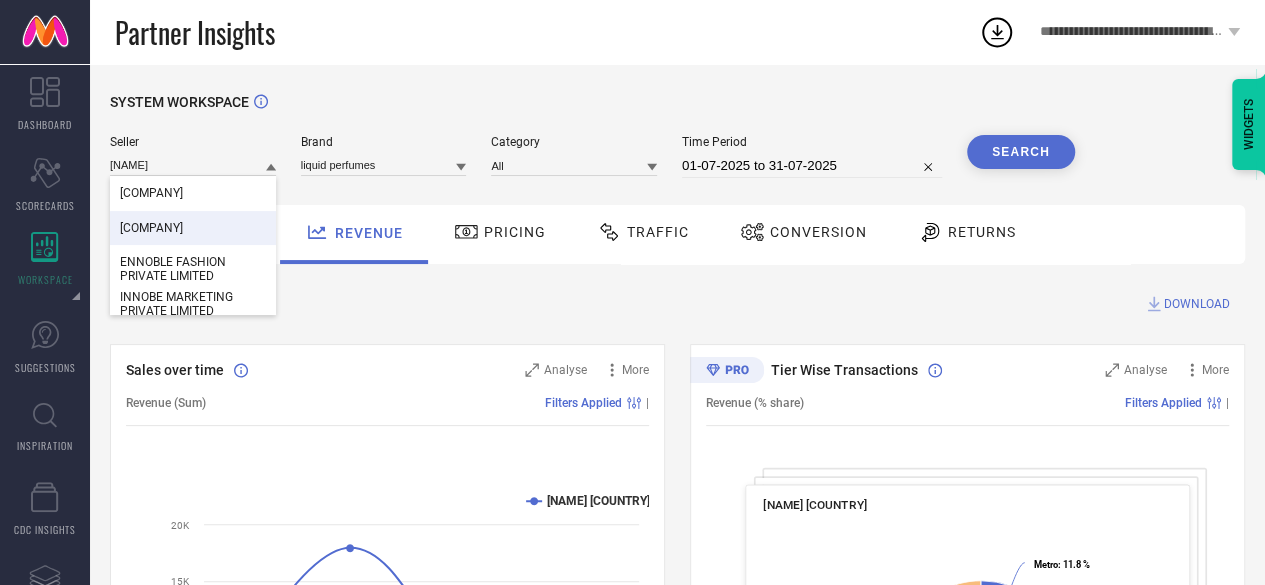 click on "[COMPANY]" at bounding box center [151, 228] 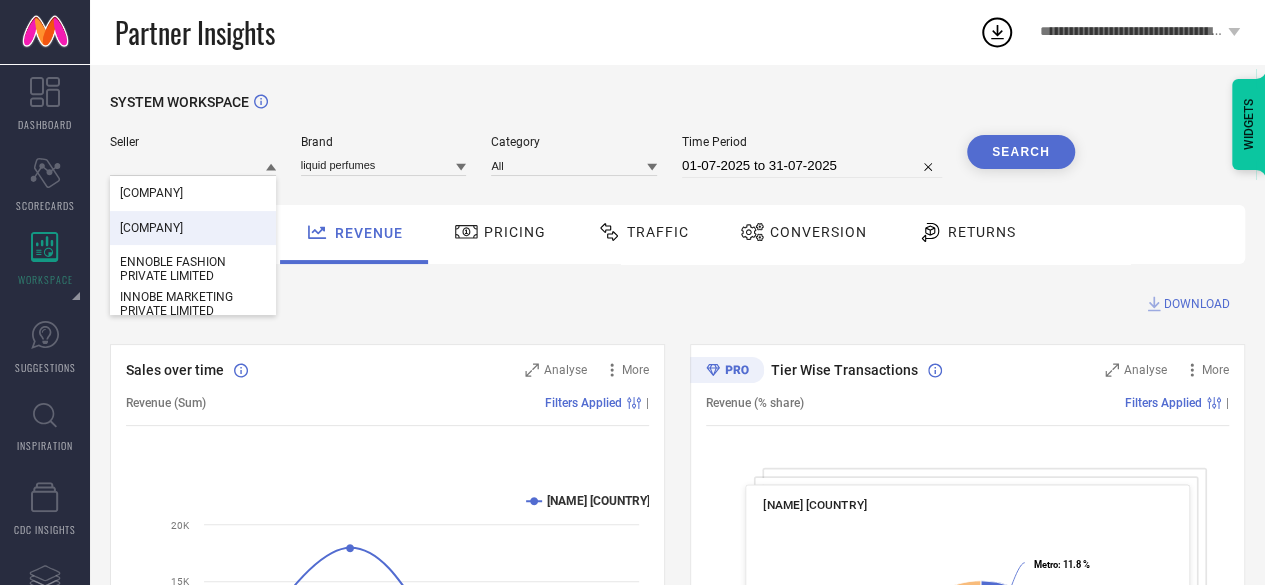 type 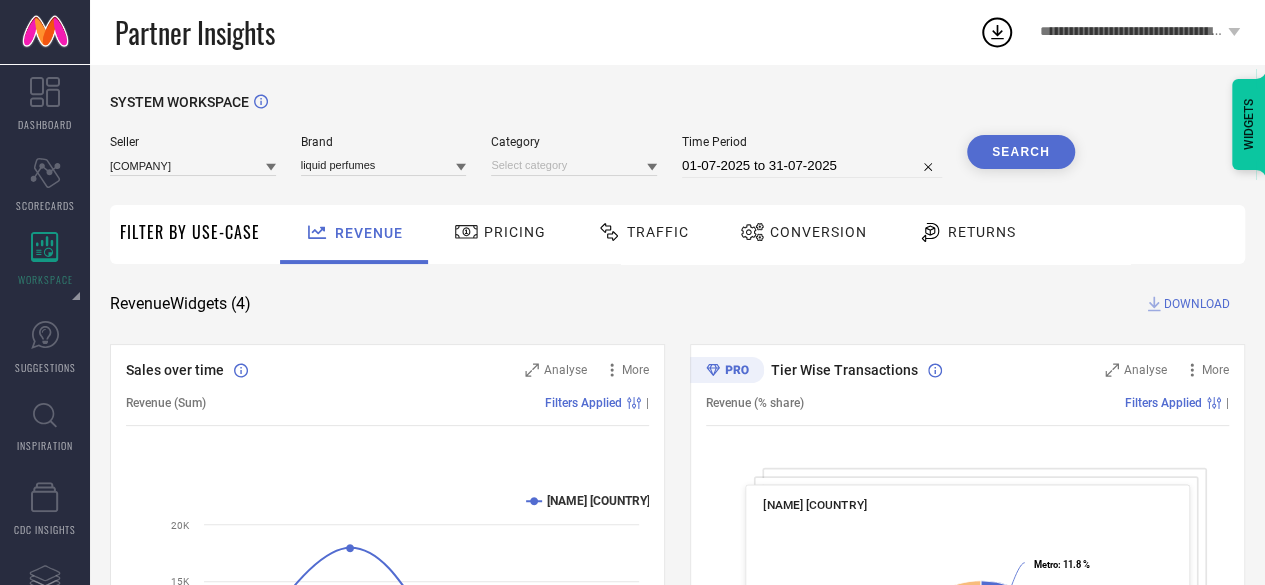 click on "Search" at bounding box center (1021, 152) 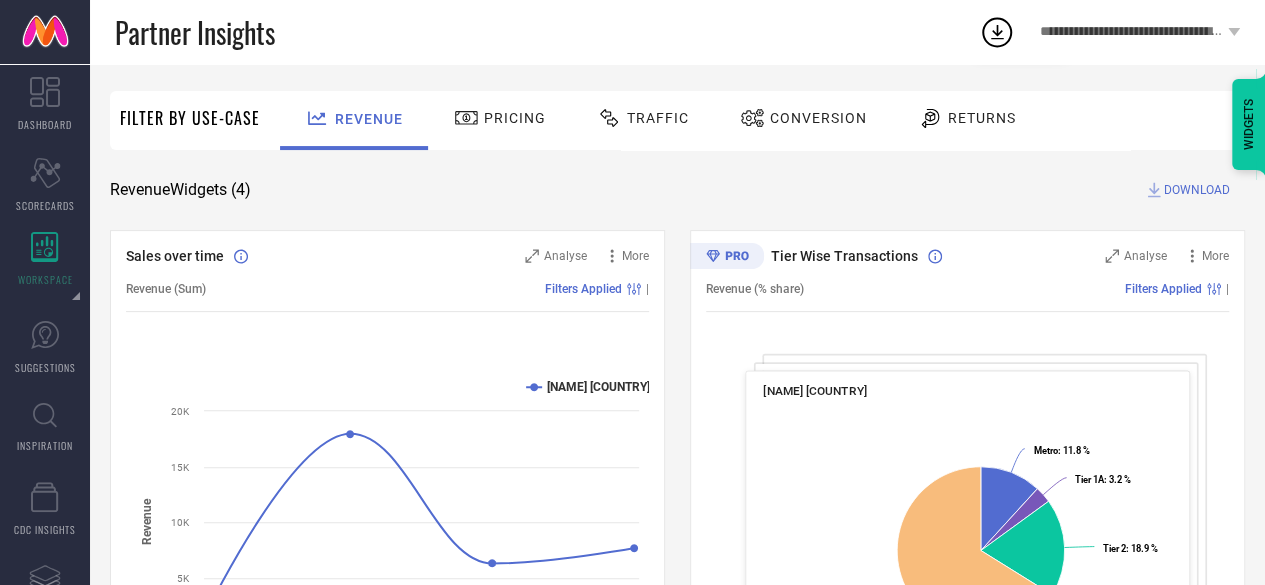 scroll, scrollTop: 62, scrollLeft: 0, axis: vertical 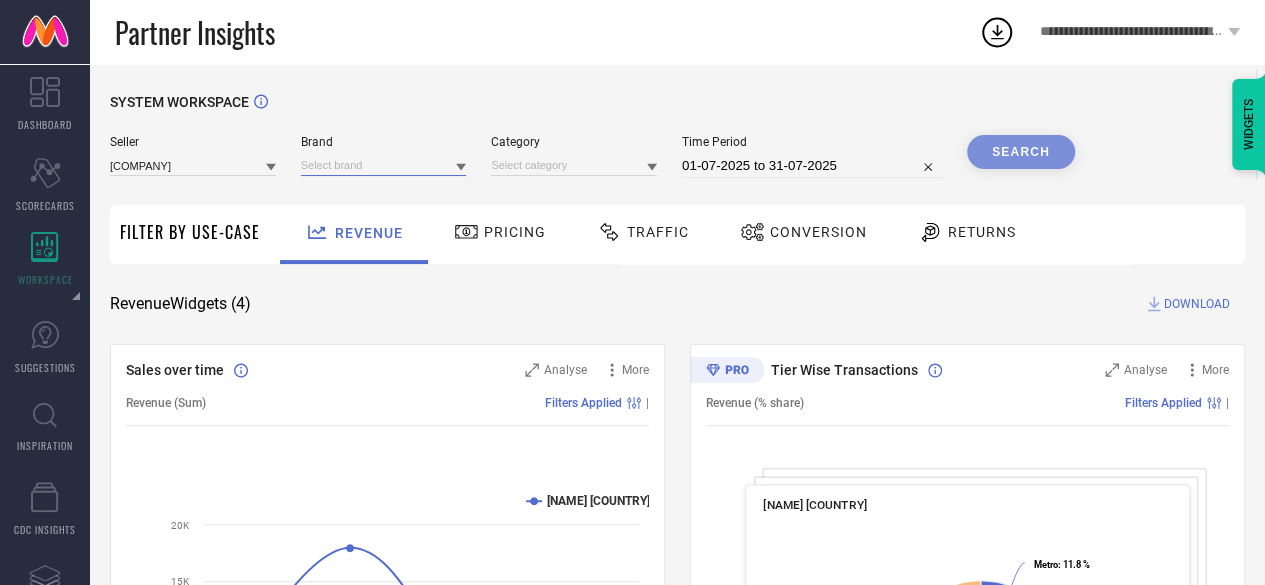 click at bounding box center [384, 165] 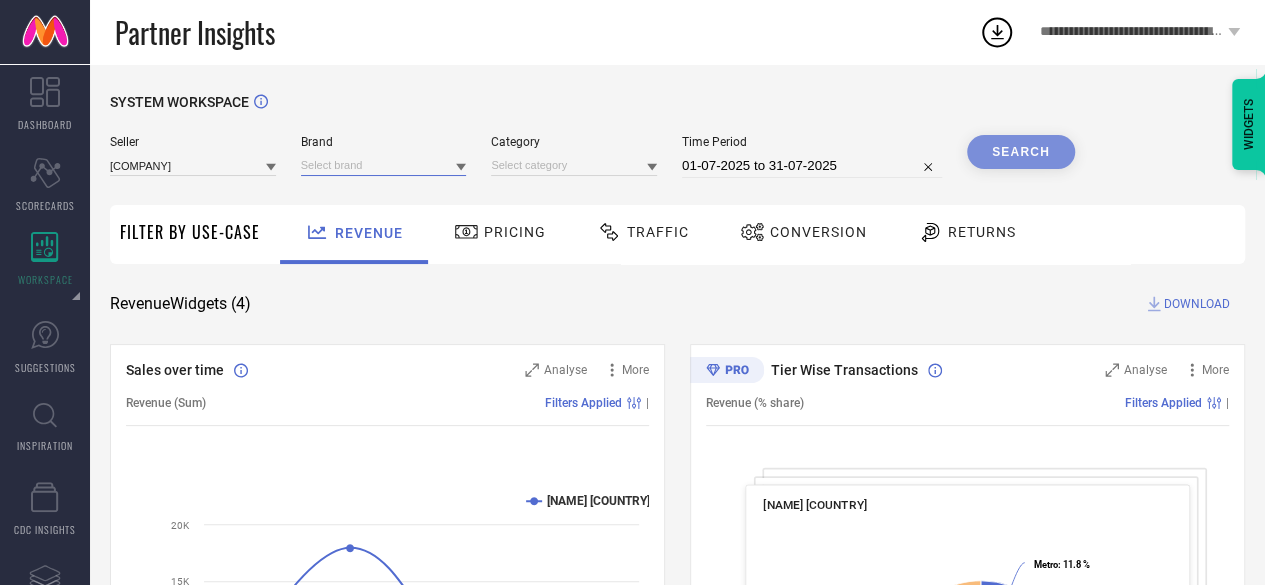 click at bounding box center (384, 165) 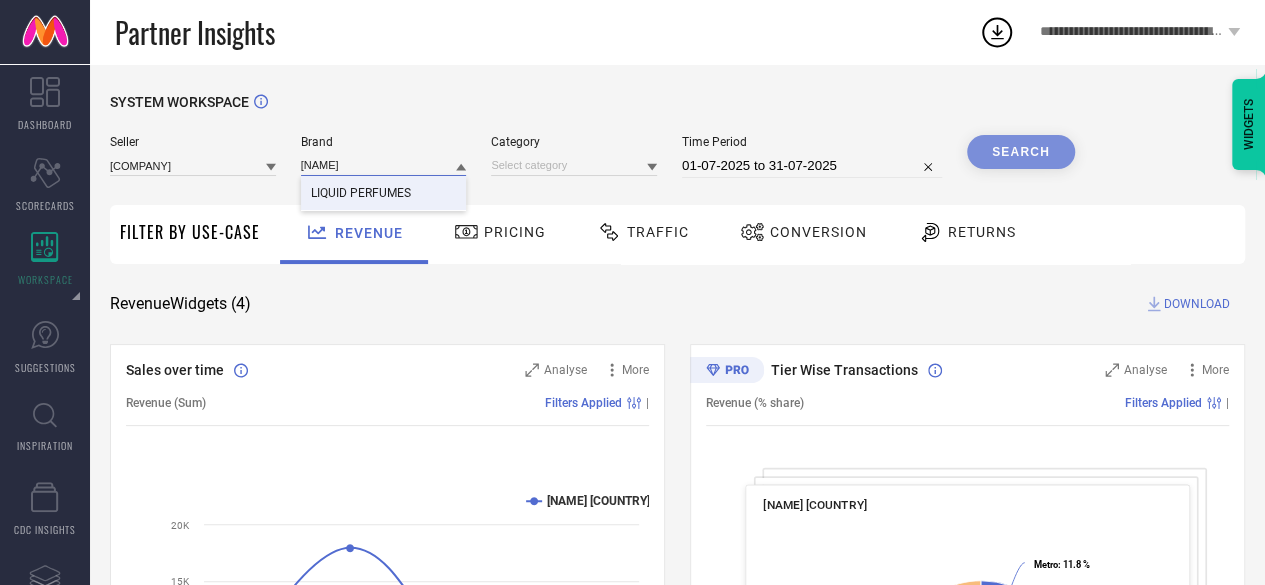 type on "[NAME]" 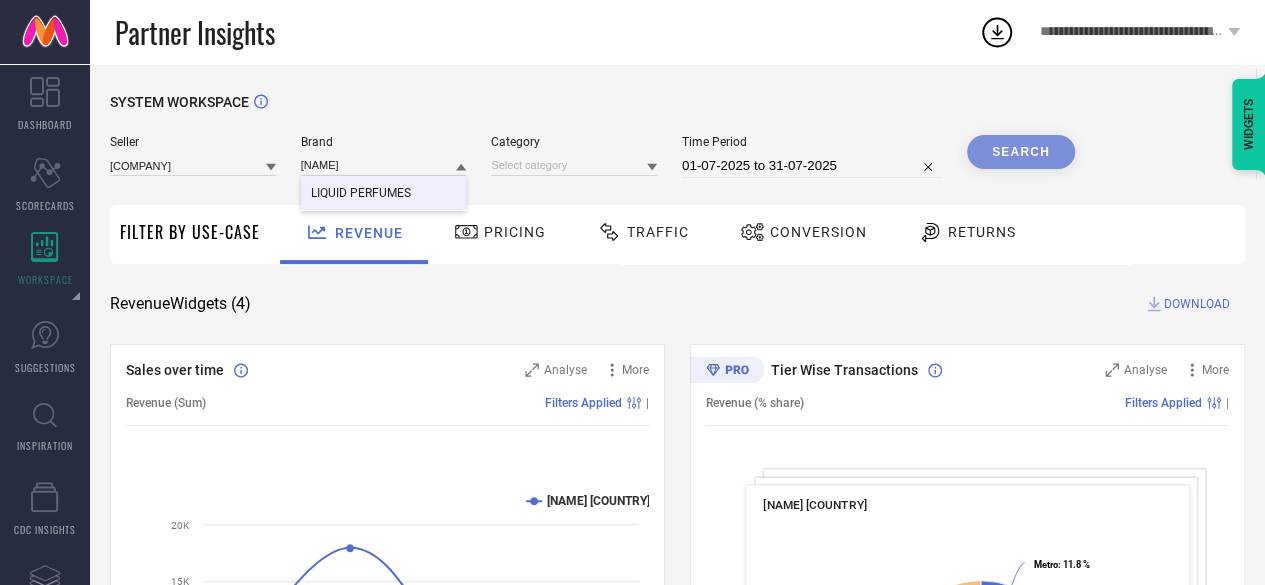 click on "LIQUID PERFUMES" at bounding box center (361, 193) 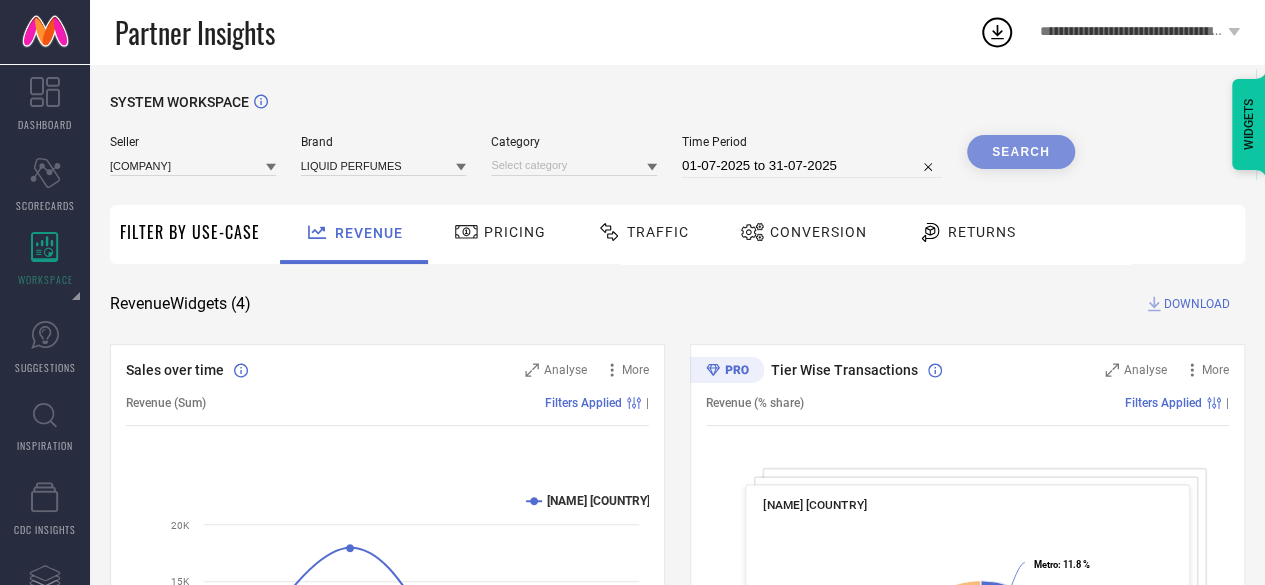 click on "Search" at bounding box center (1021, 152) 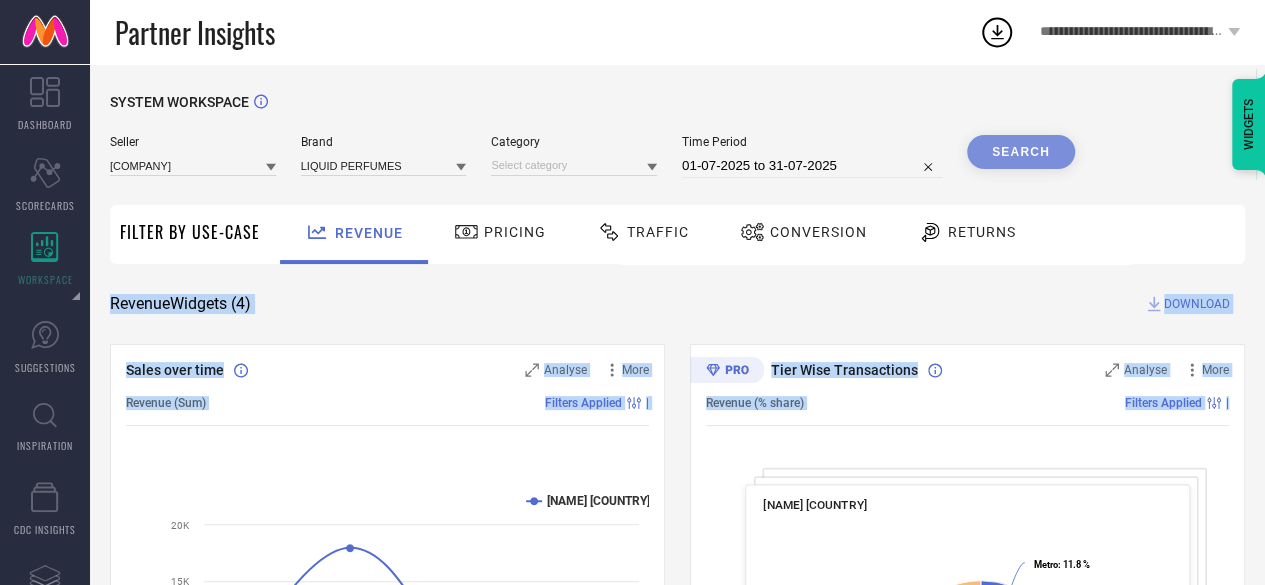 drag, startPoint x: 1260, startPoint y: 198, endPoint x: 1268, endPoint y: 411, distance: 213.15018 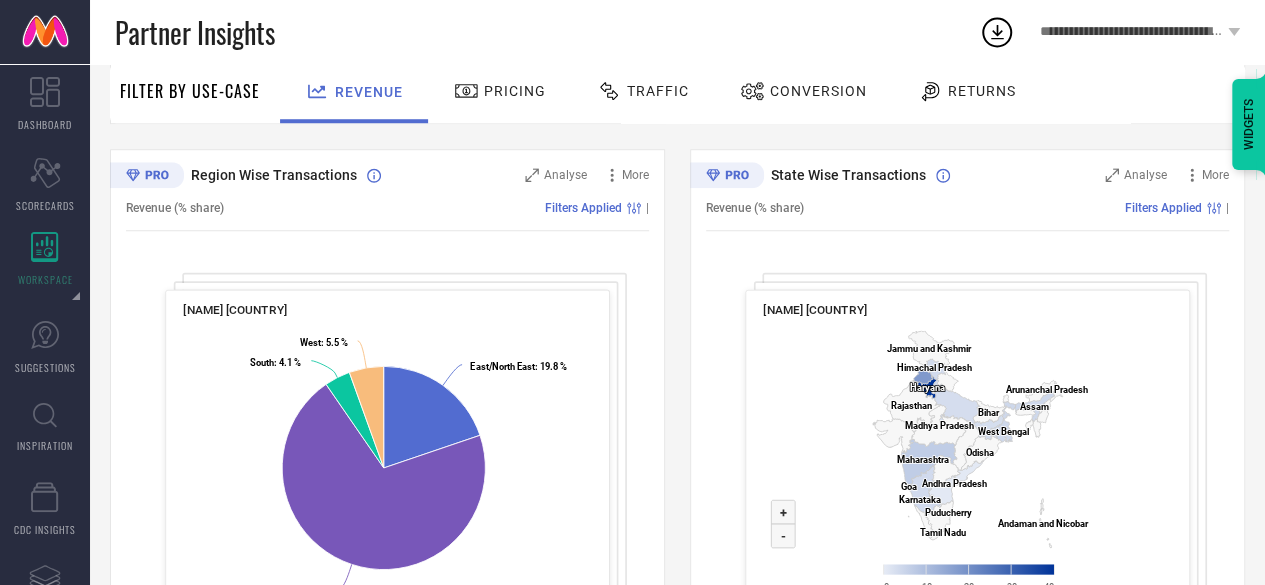 scroll, scrollTop: 814, scrollLeft: 0, axis: vertical 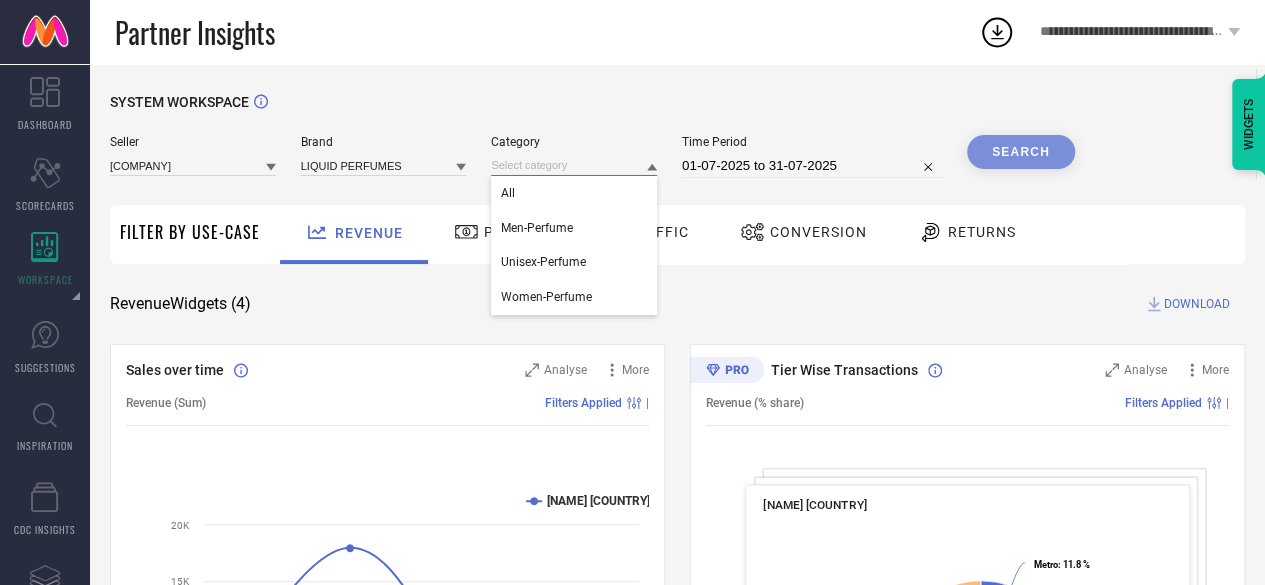 click at bounding box center (574, 165) 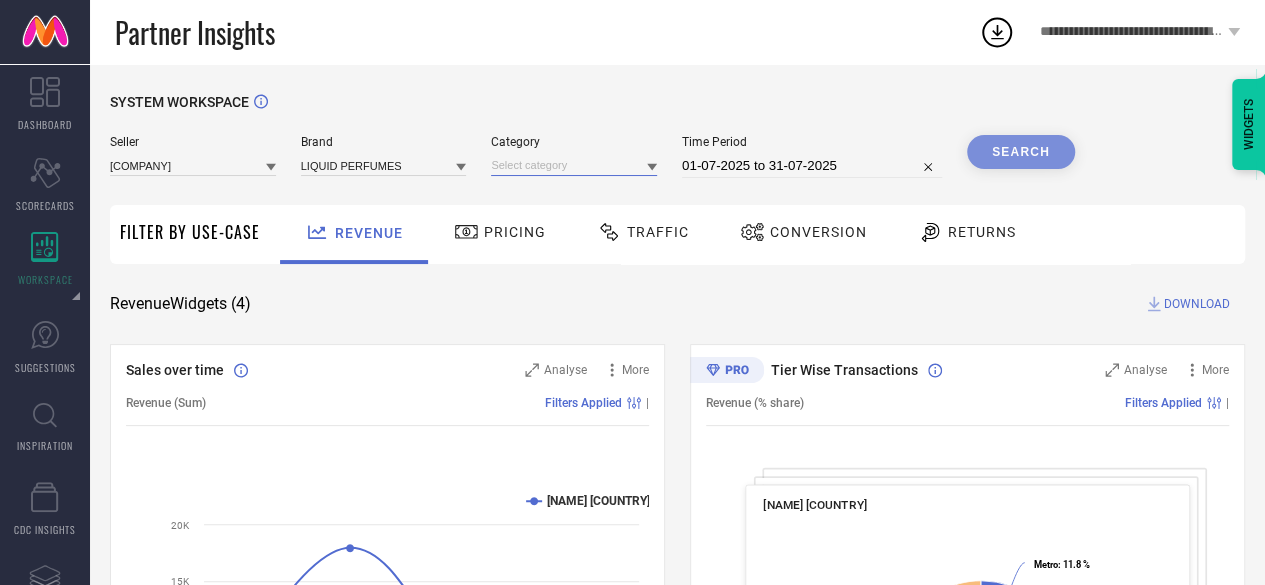 click at bounding box center [574, 165] 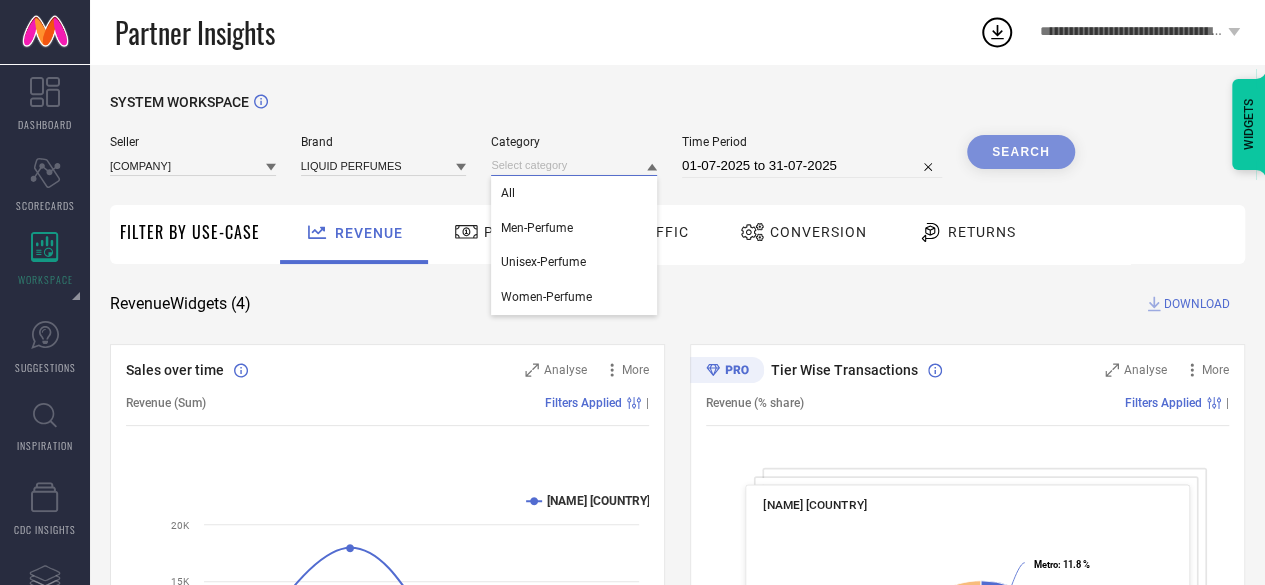 click at bounding box center (574, 165) 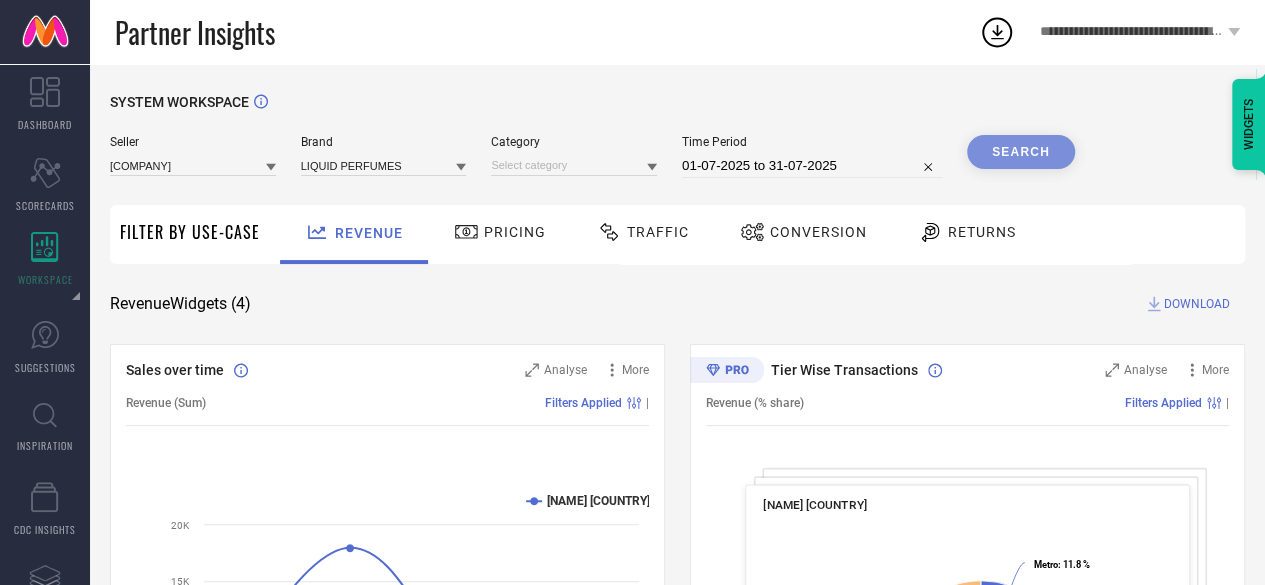 drag, startPoint x: 658, startPoint y: 167, endPoint x: 642, endPoint y: 166, distance: 16.03122 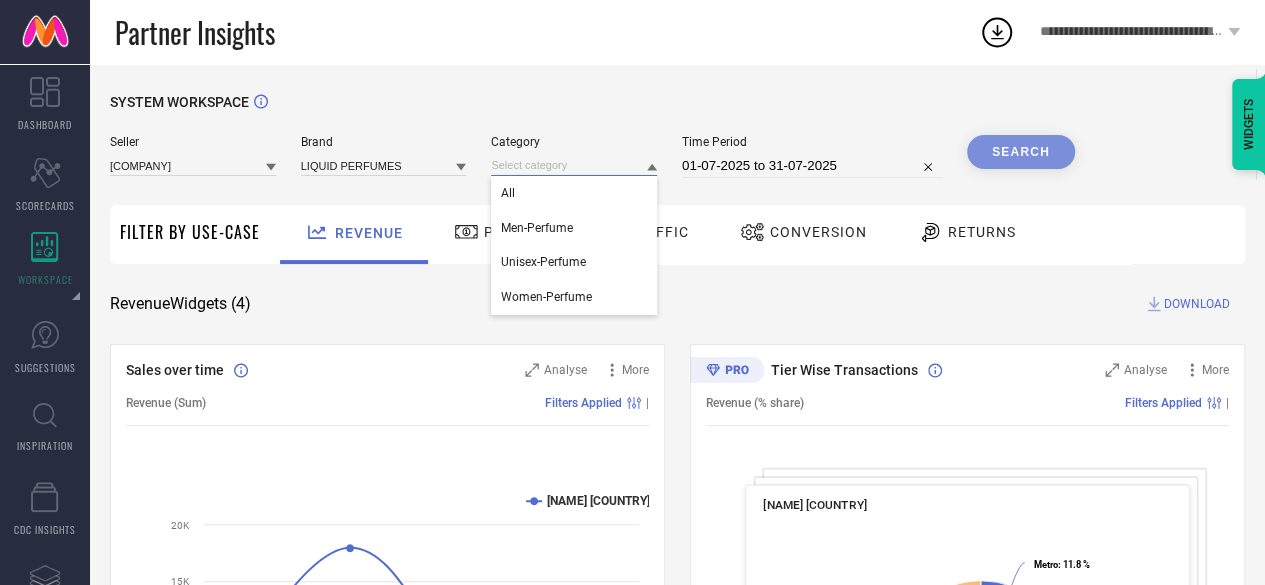 click at bounding box center [574, 165] 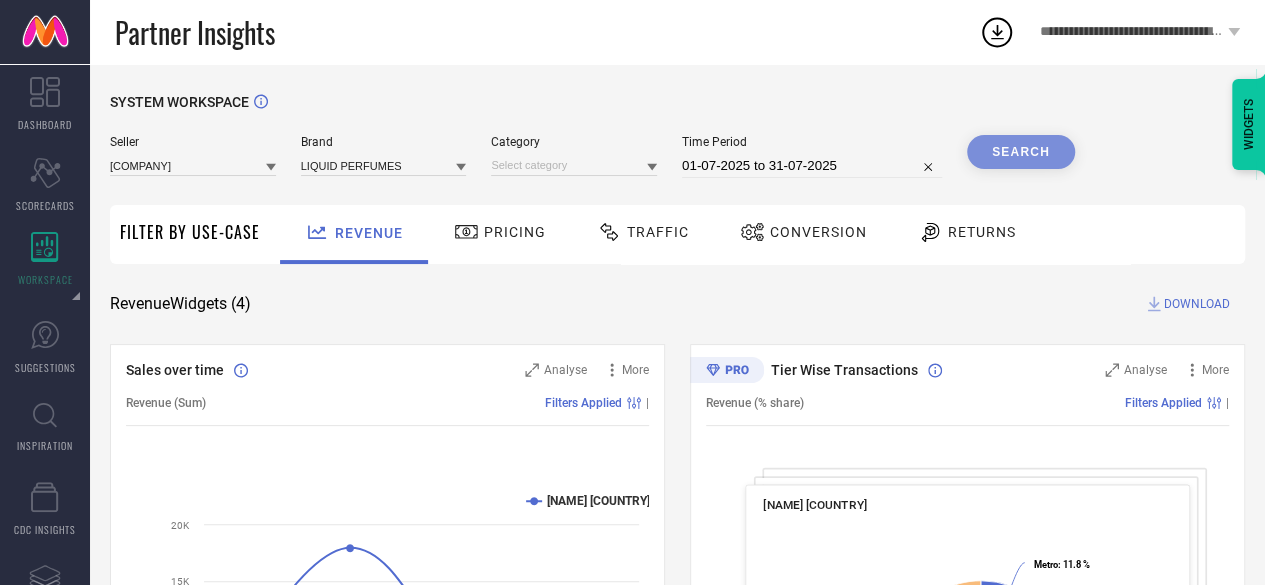 click 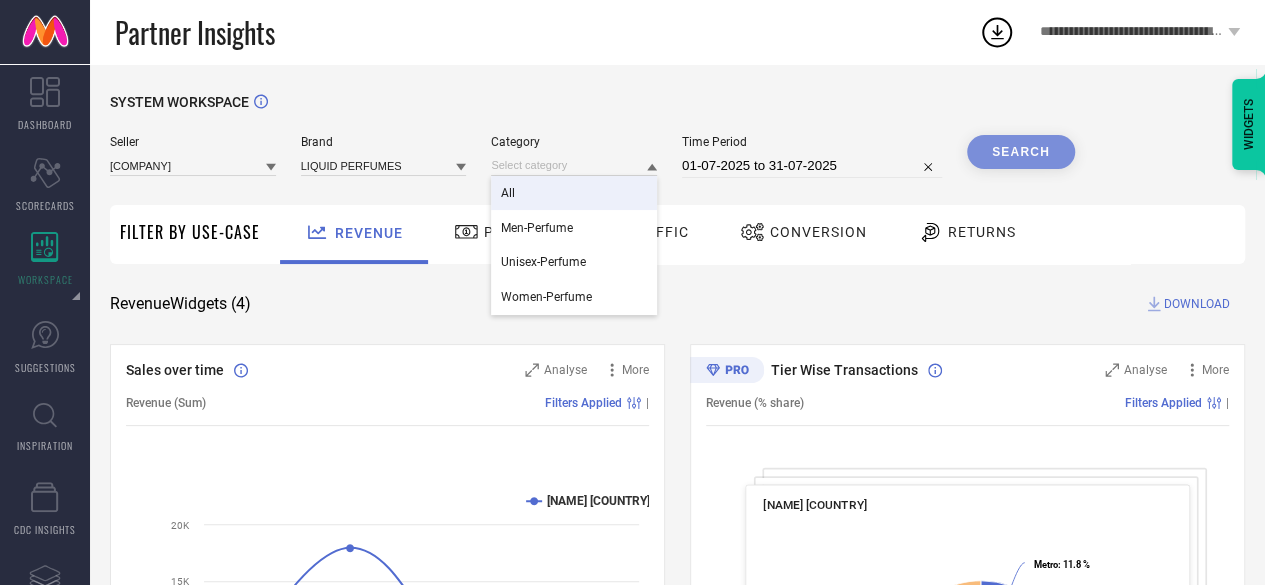 click on "All" at bounding box center (574, 193) 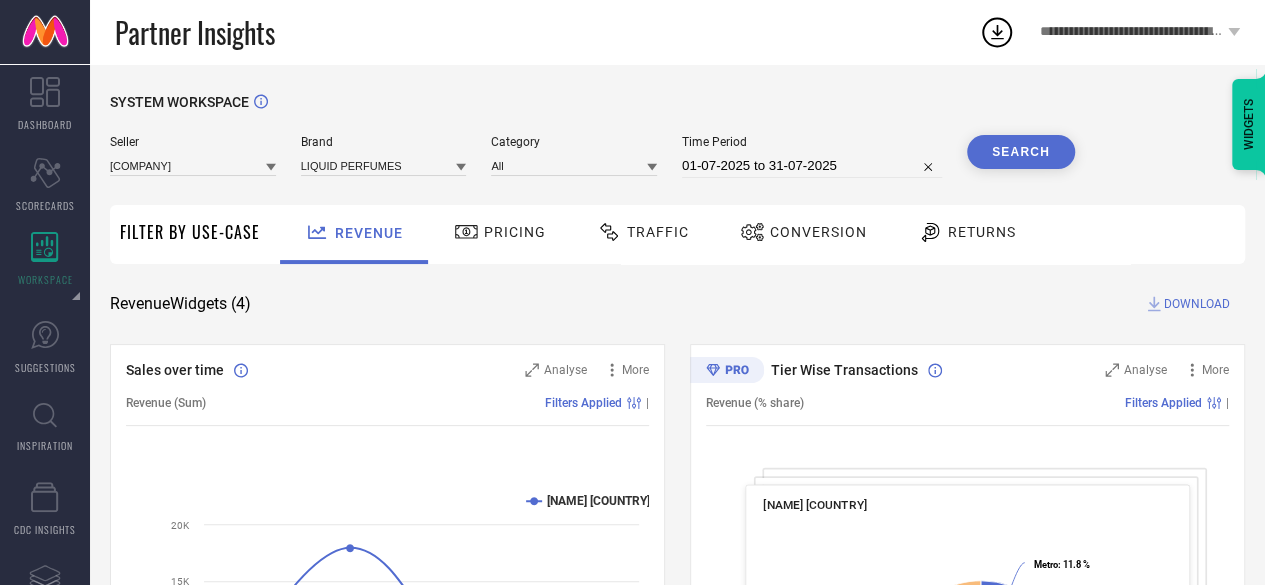 click on "Search" at bounding box center [1021, 152] 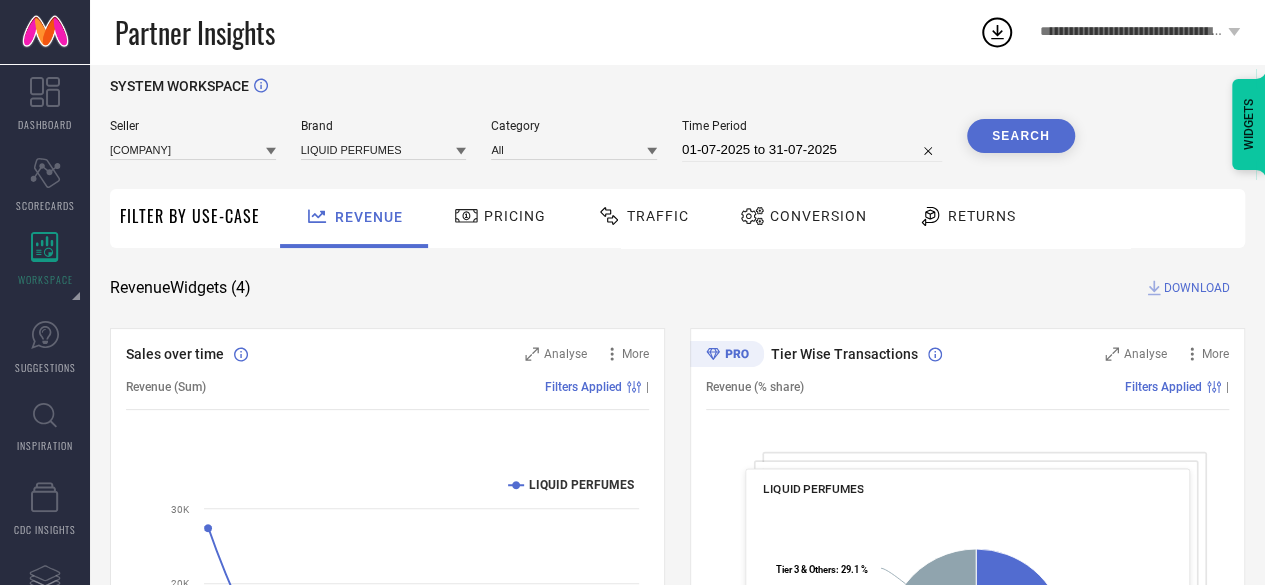 scroll, scrollTop: 11, scrollLeft: 0, axis: vertical 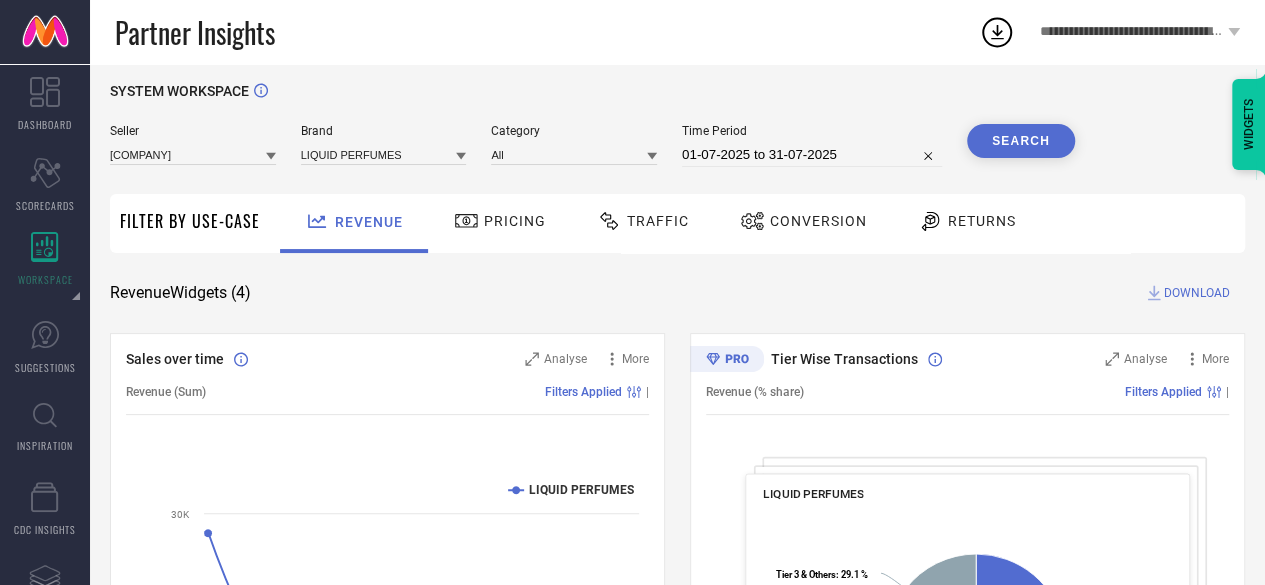 click on "DOWNLOAD" at bounding box center [1197, 293] 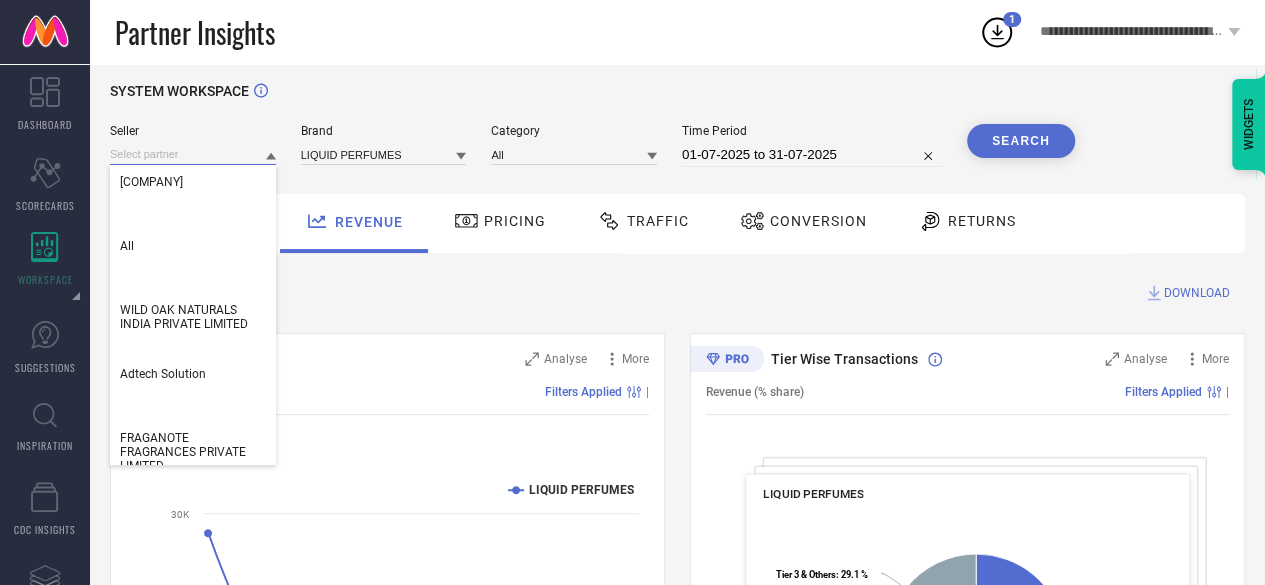 click at bounding box center (193, 154) 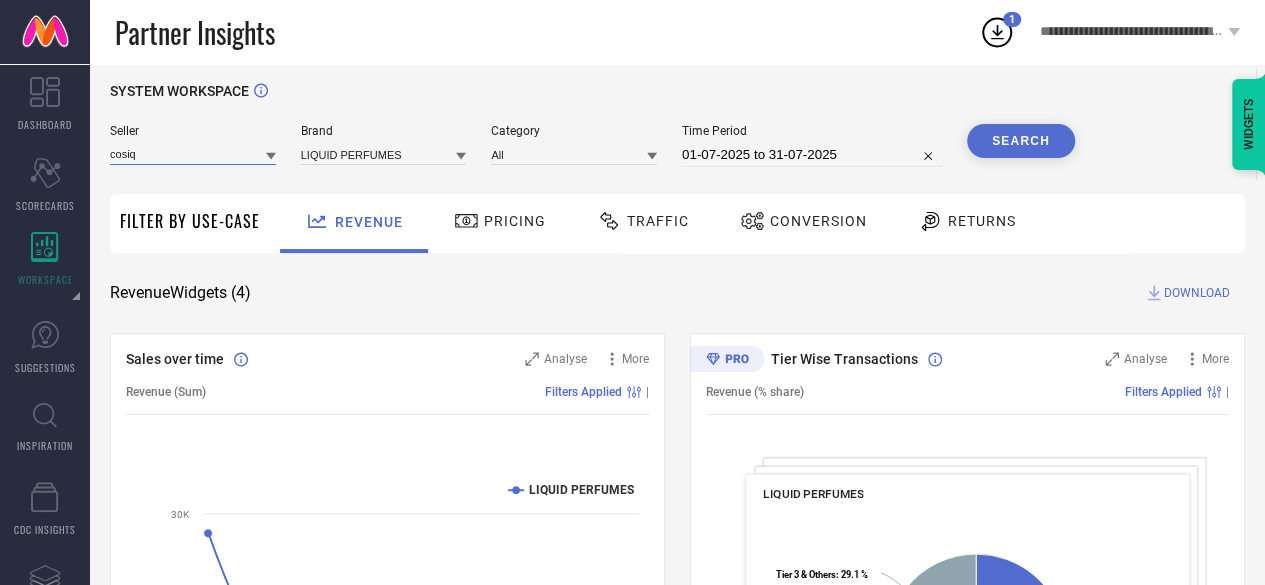 type on "cosiq" 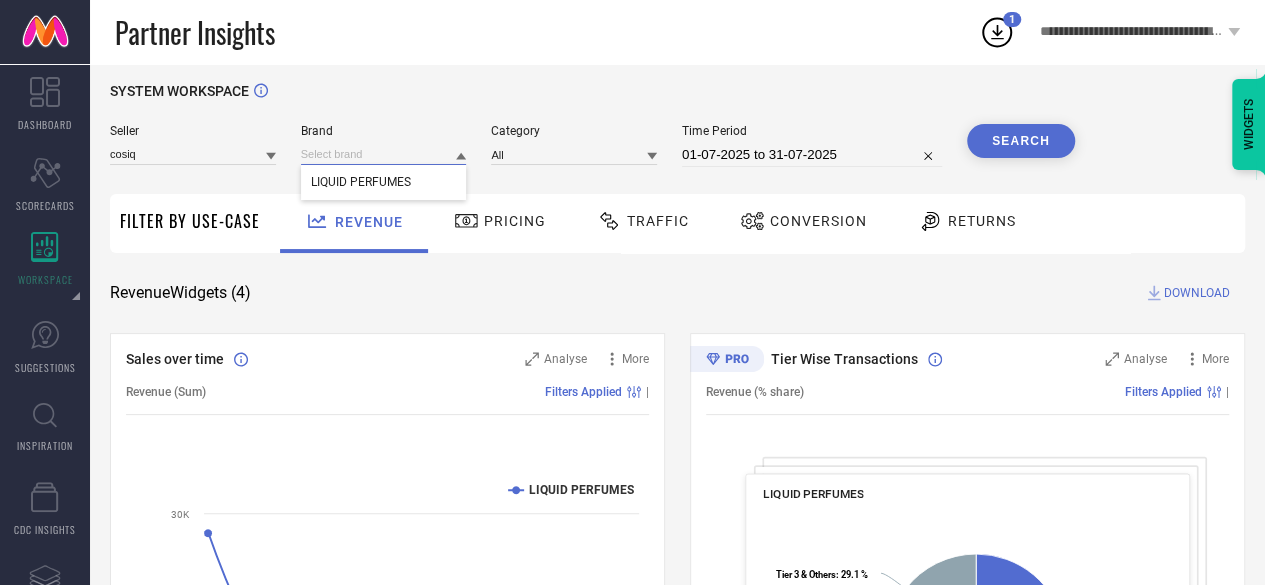 click at bounding box center [384, 154] 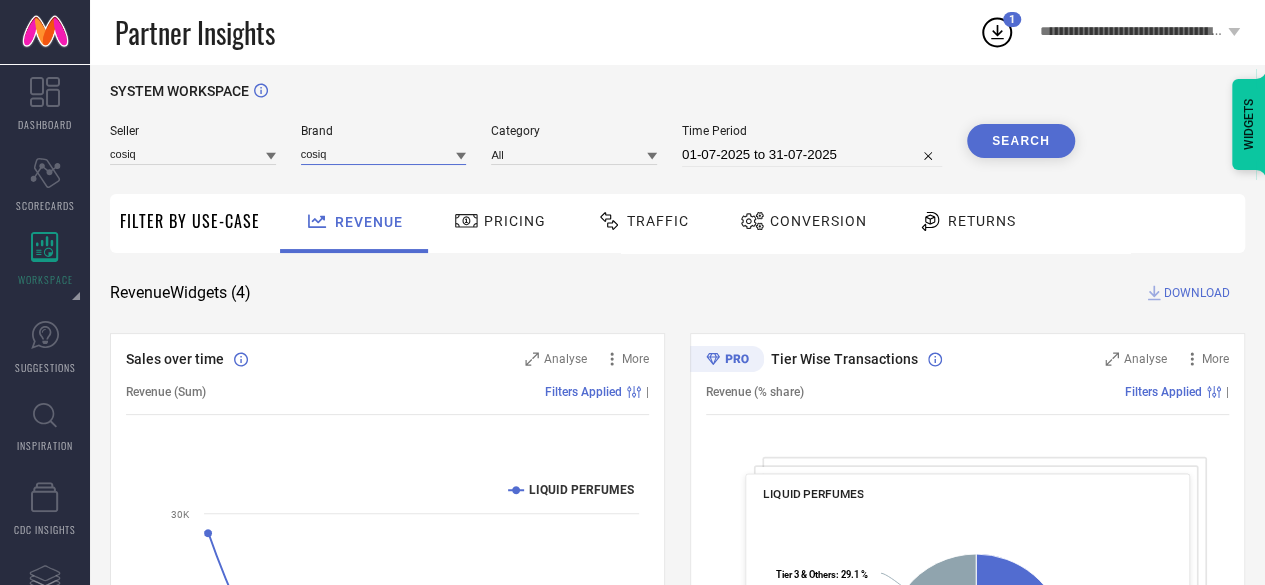 type on "cosiq" 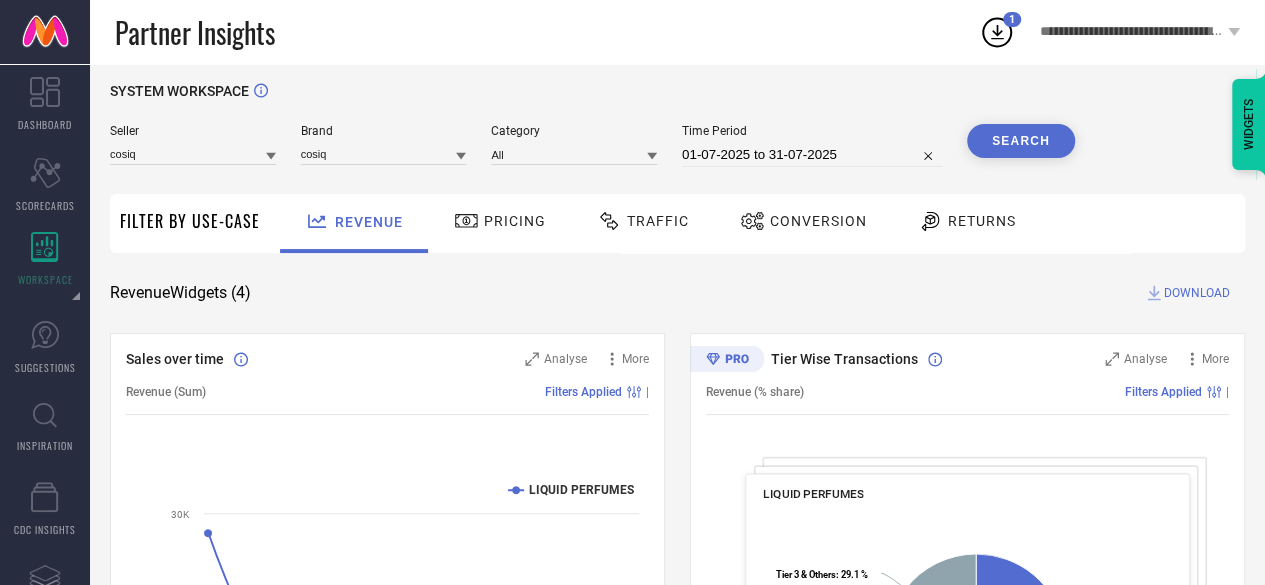click on "Search" at bounding box center [1021, 141] 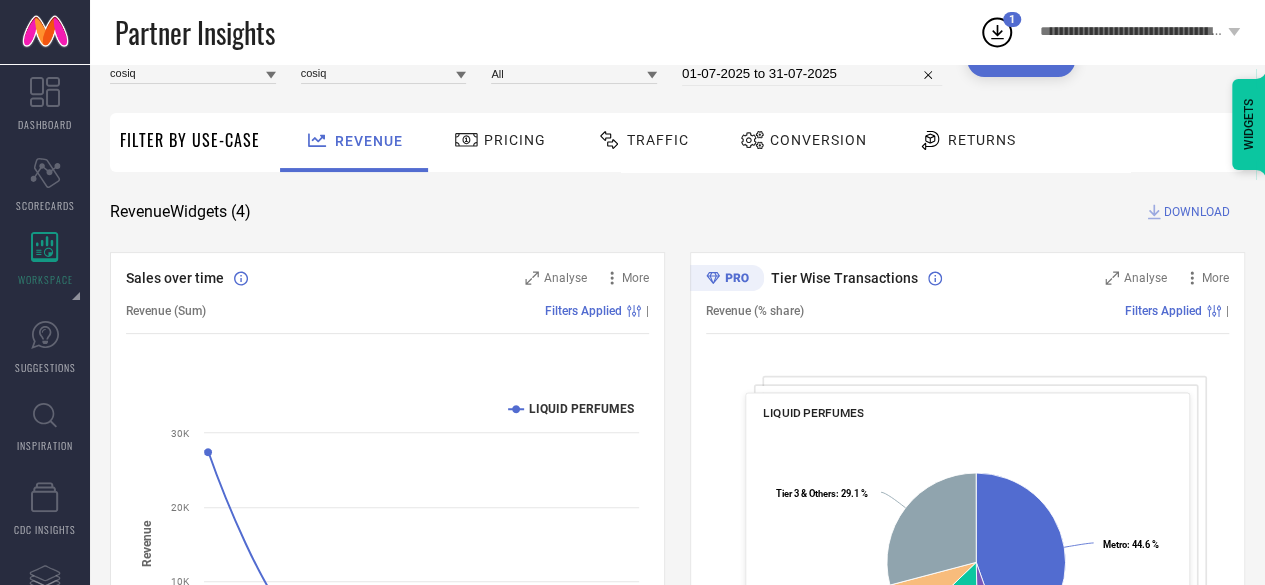 scroll, scrollTop: 0, scrollLeft: 0, axis: both 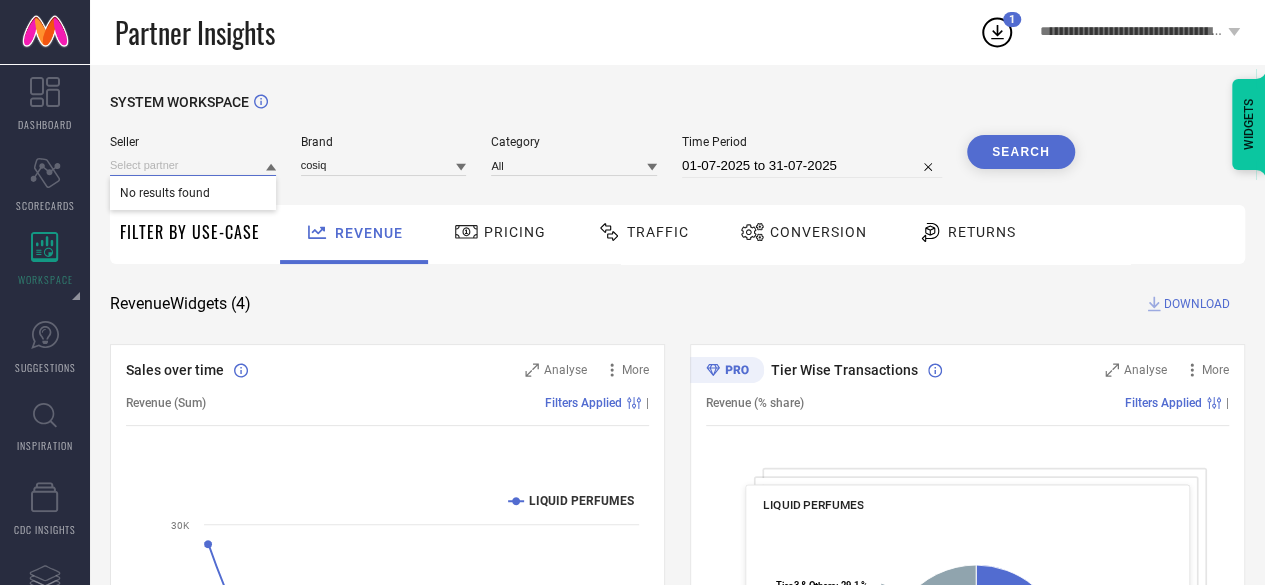 click at bounding box center [193, 165] 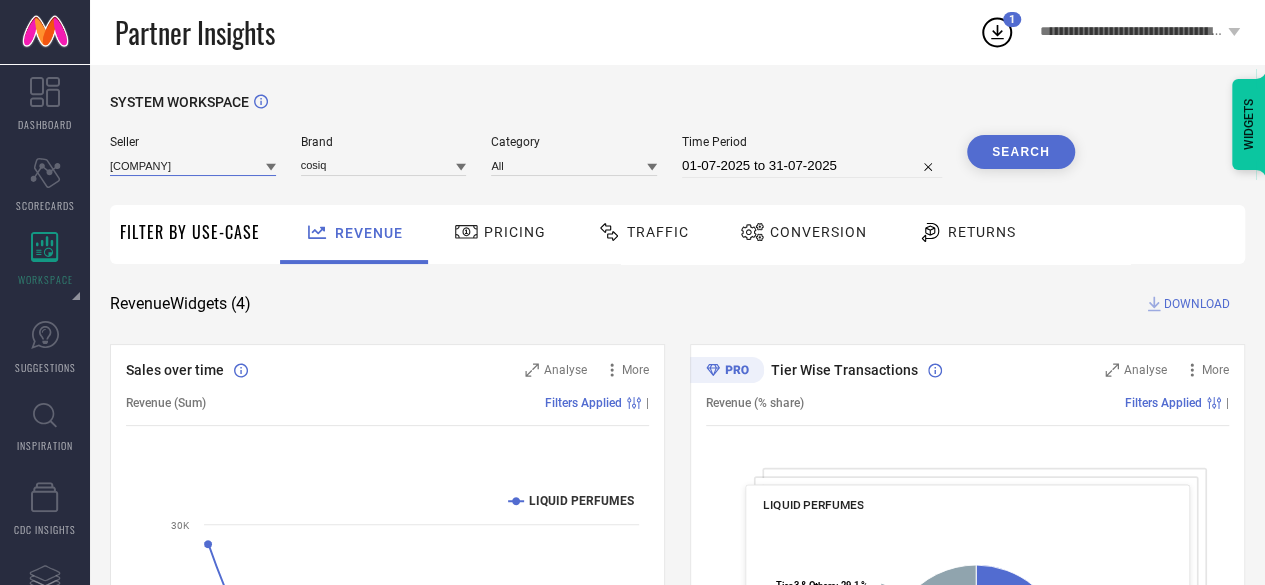 click at bounding box center (193, 165) 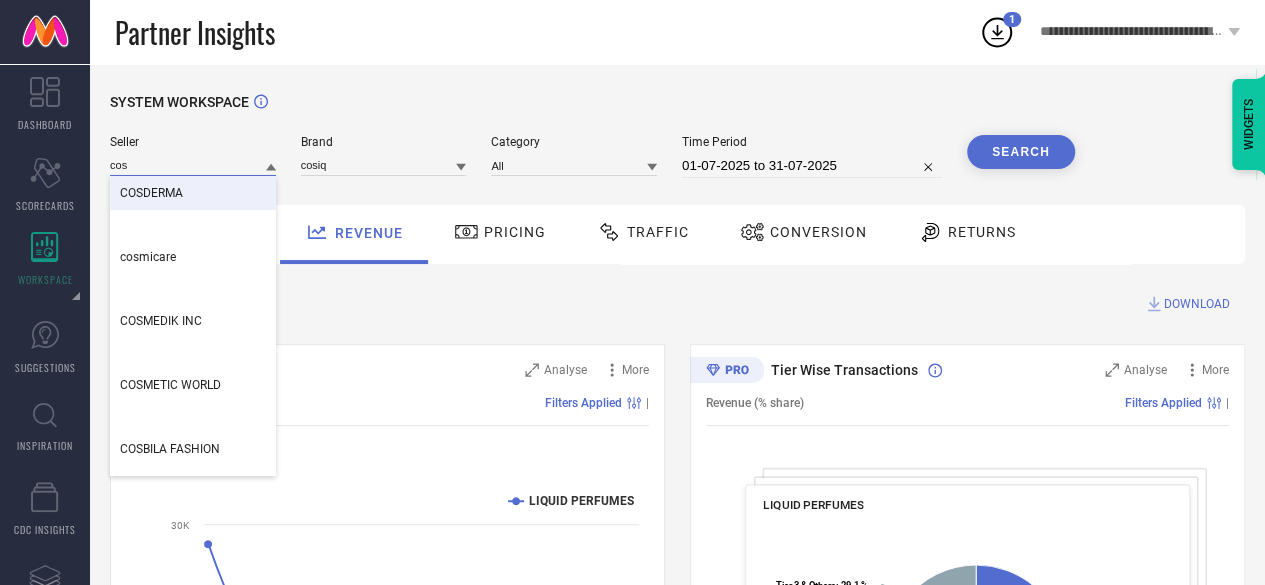 type on "cos" 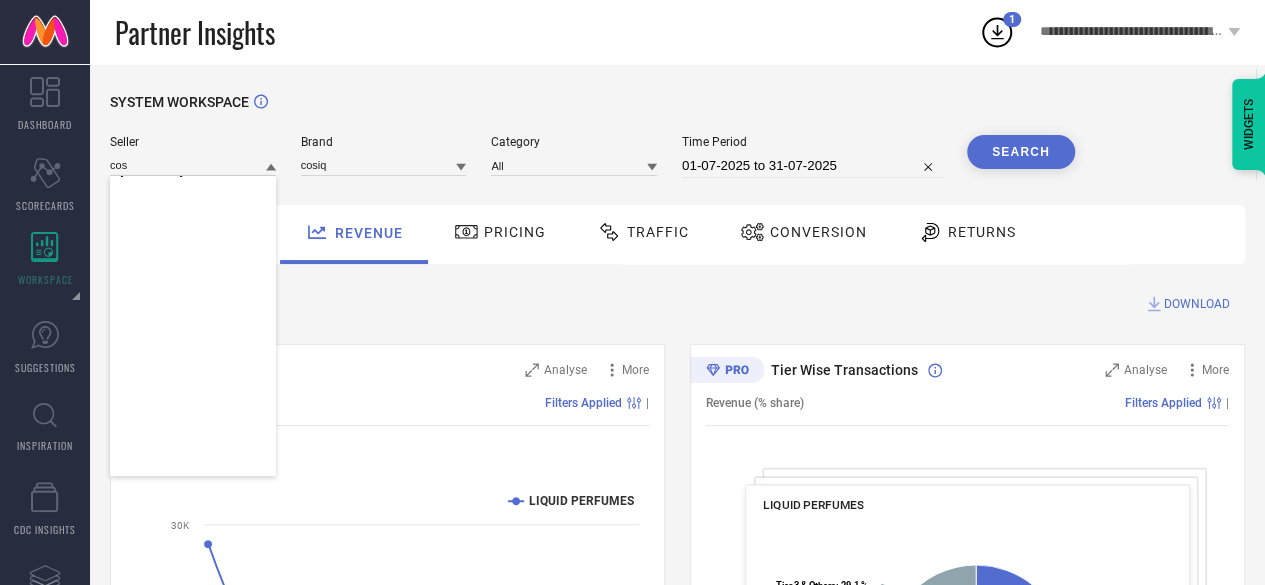 scroll, scrollTop: 0, scrollLeft: 0, axis: both 